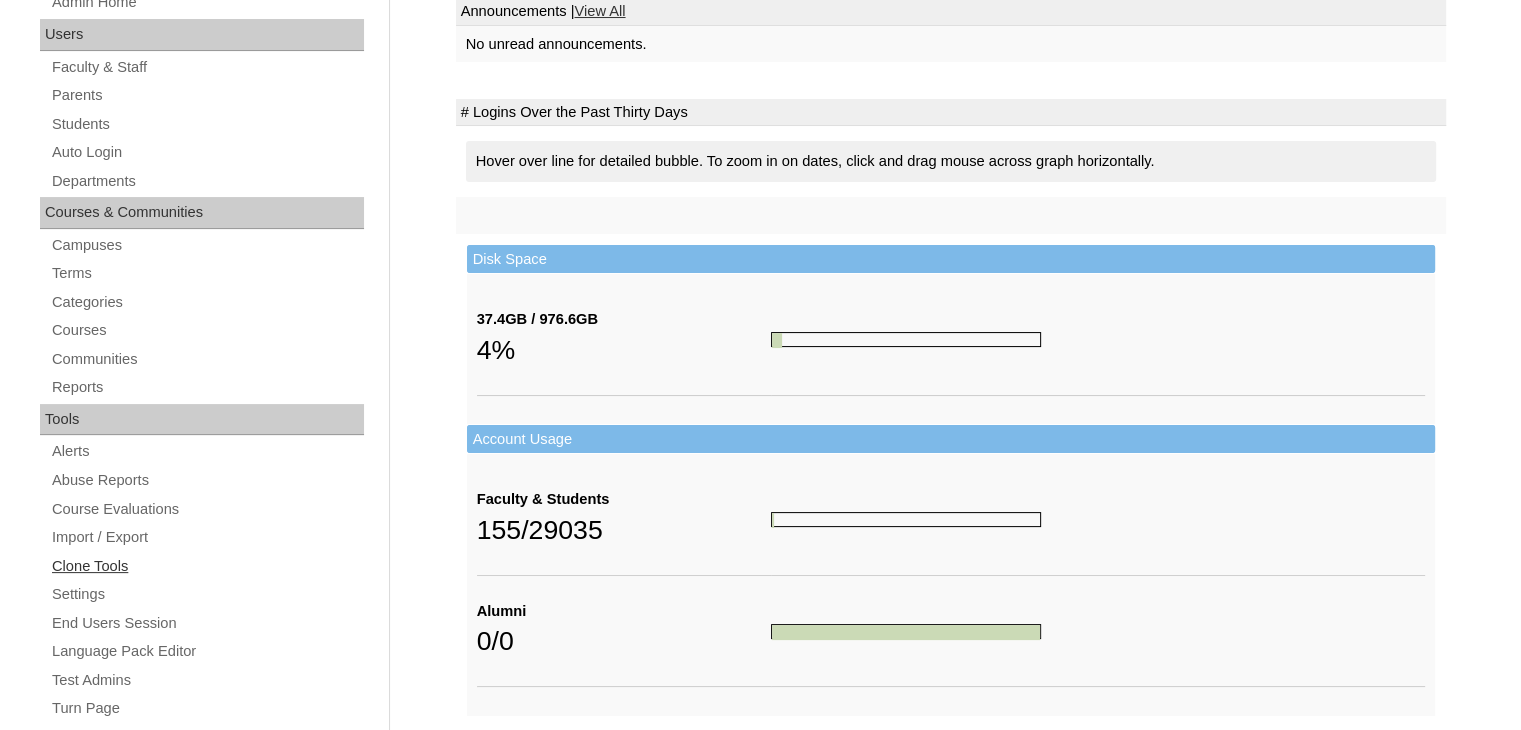 scroll, scrollTop: 300, scrollLeft: 0, axis: vertical 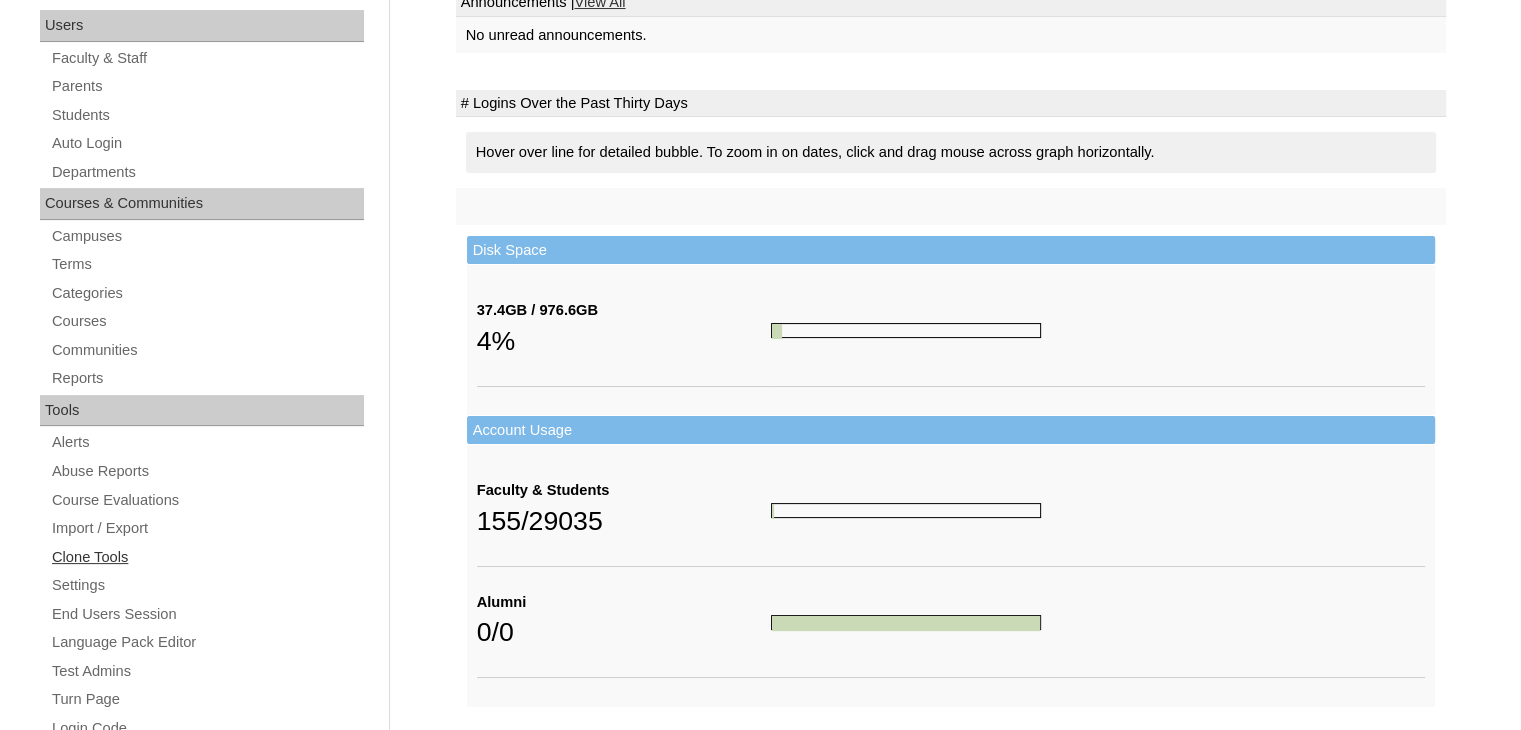 click on "Clone Tools" at bounding box center [207, 557] 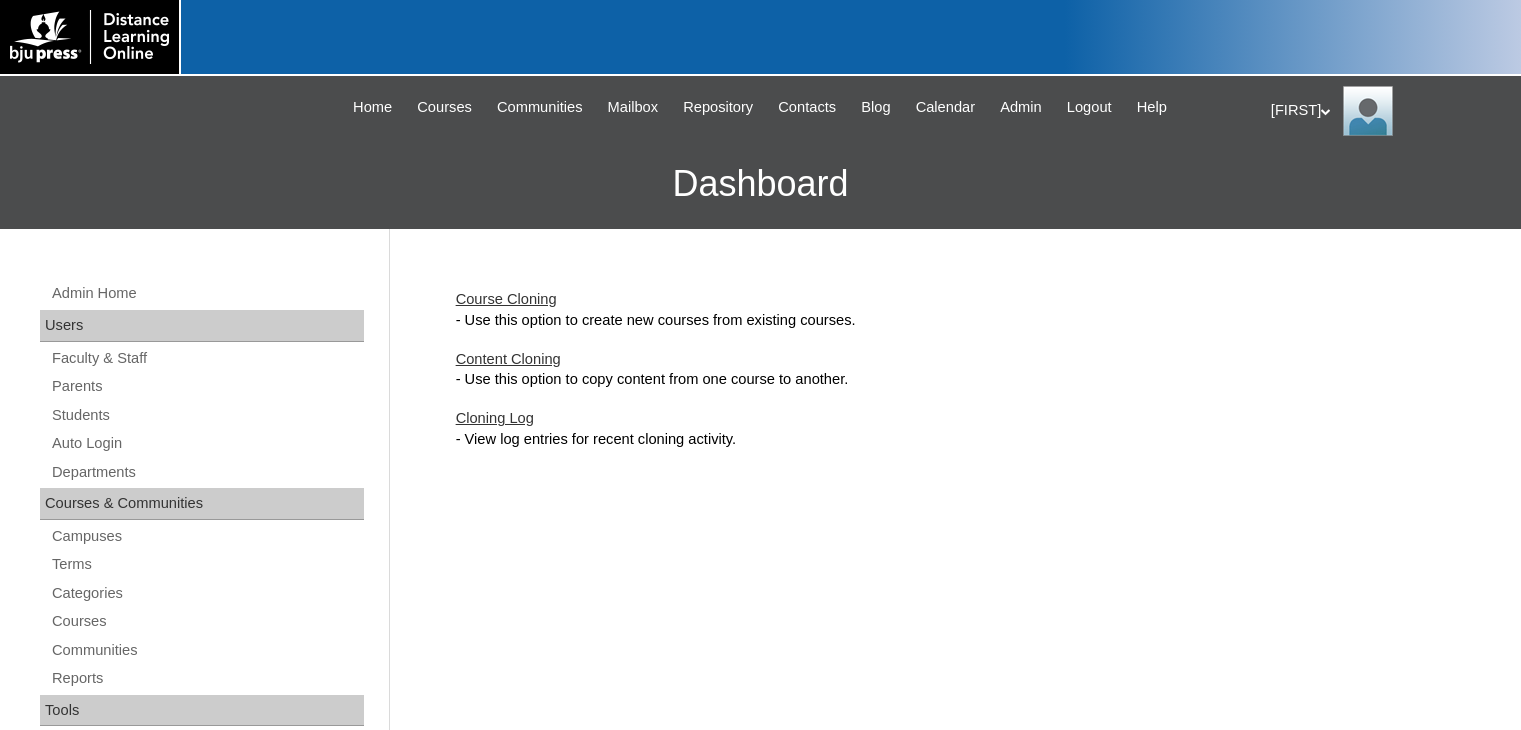 scroll, scrollTop: 0, scrollLeft: 0, axis: both 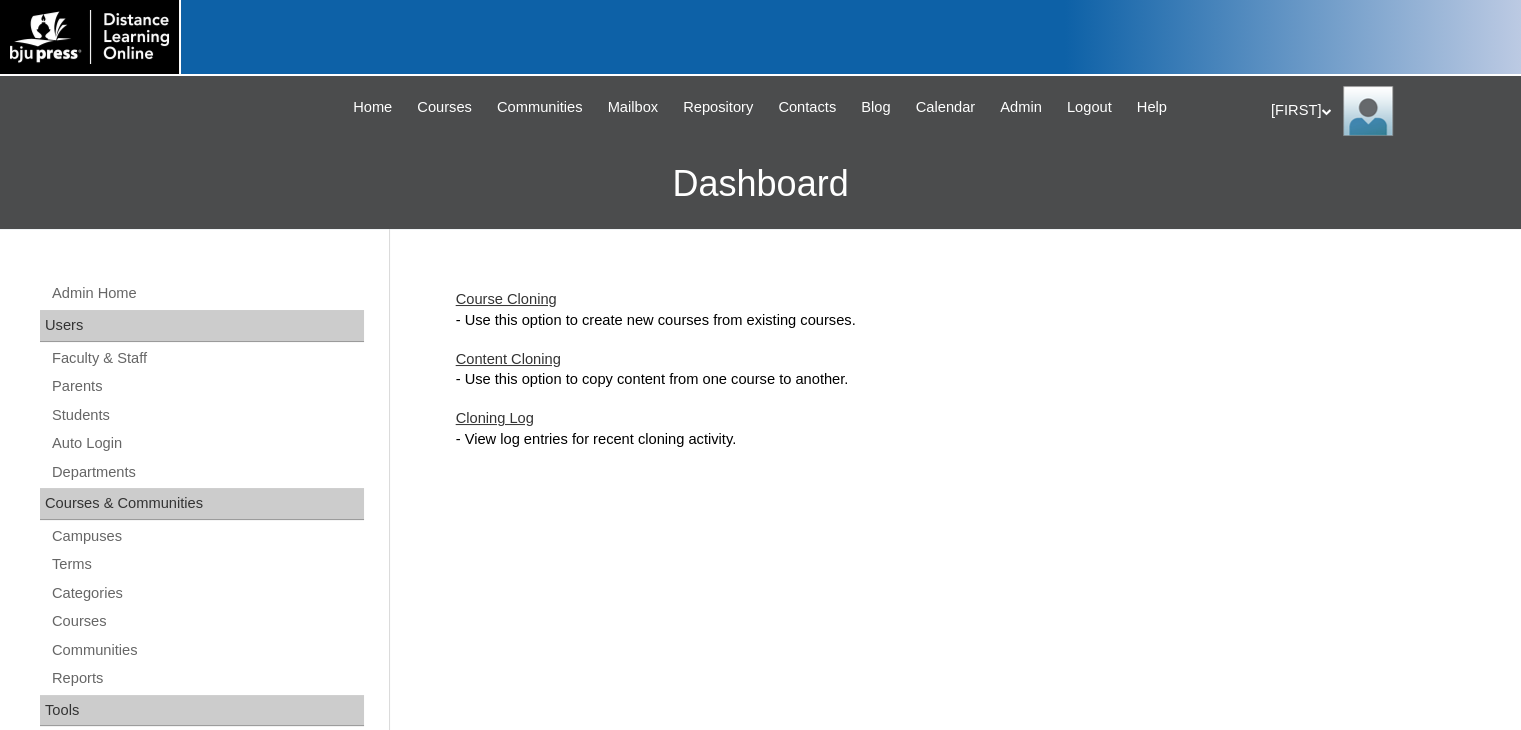 click on "Course Cloning" at bounding box center (506, 299) 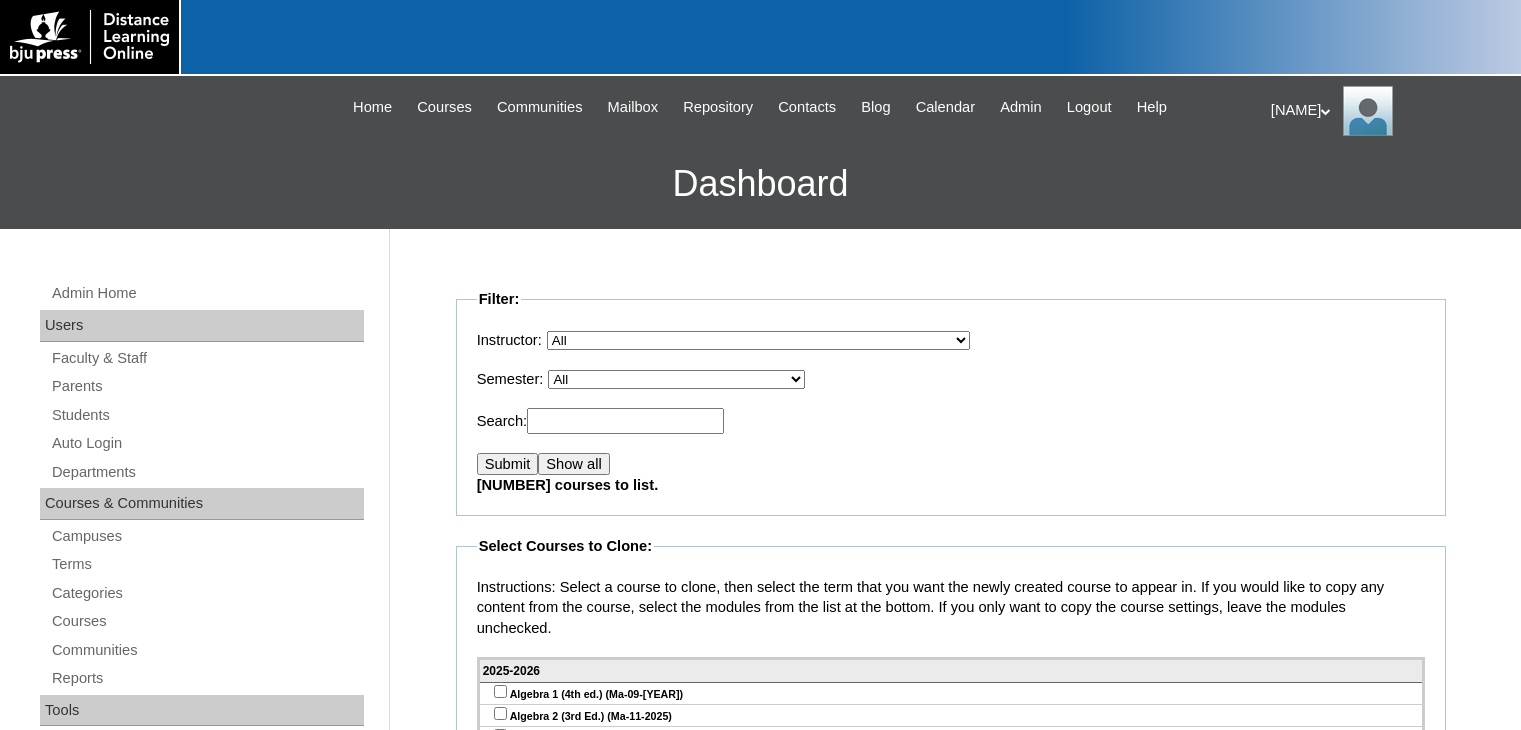 scroll, scrollTop: 0, scrollLeft: 0, axis: both 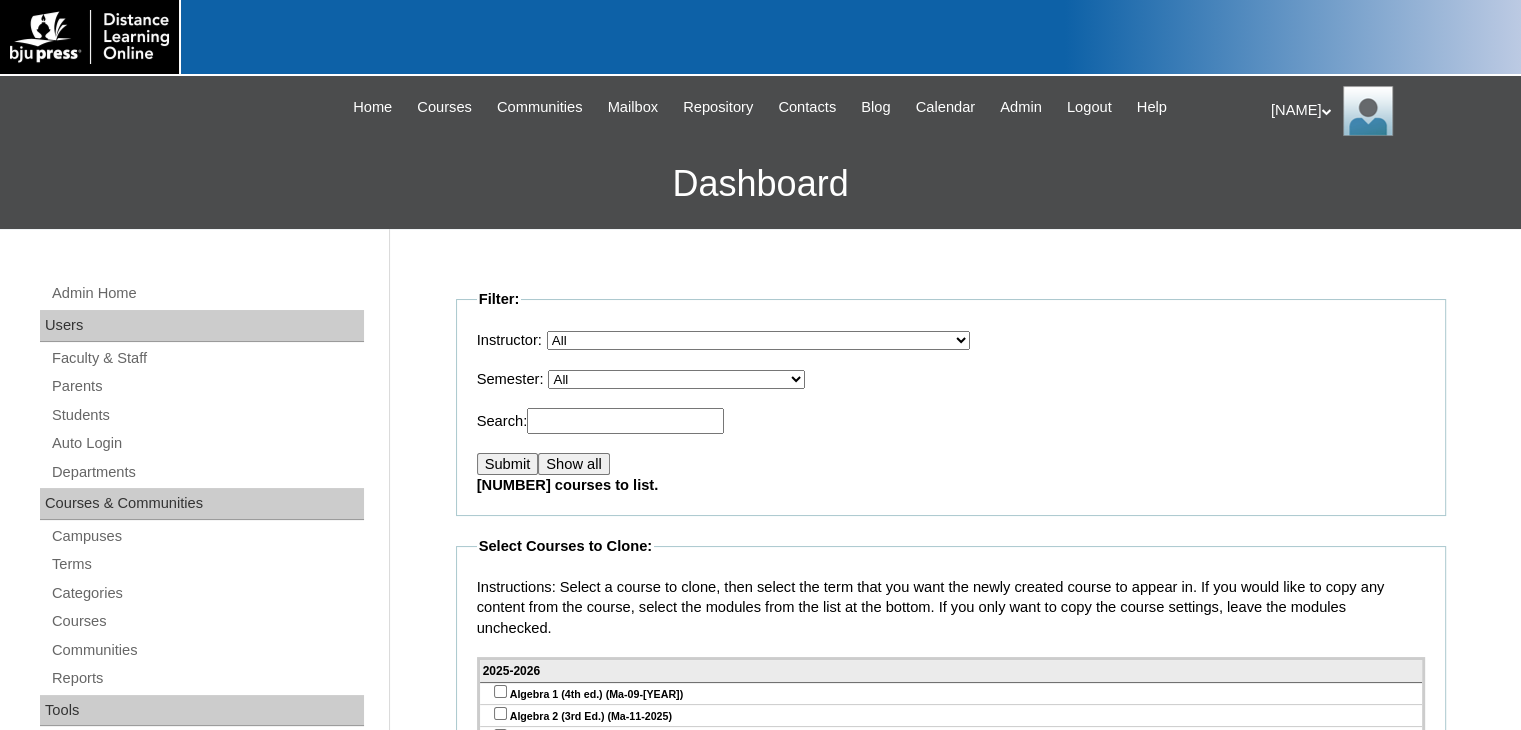 click on "All
[YEAR]-[YEAR]
Demo School Year [YEAR]-[YEAR]
BJU Press Online Introduction
[YEAR]-[YEAR]
[YEAR]-[YEAR]
Wilmington Christian Pilot
Demo for Resurrection Christian School
[YEAR]-[YEAR]
[YEAR]-[YEAR]
[YEAR]-[YEAR]
[YEAR]-[YEAR]
Surveys
[YEAR]-[YEAR]
[YEAR]-[YEAR]
Edvance360 Test Term
Misc
[YEAR]-[YEAR]
DVD Replacement
[YEAR]-[YEAR]
[YEAR]-[YEAR]
[YEAR]-[YEAR]
[YEAR]-[YEAR]
[YEAR]-[YEAR]
[YEAR]-[YEAR]
[YEAR]-[YEAR]
[YEAR]-[YEAR]
[YEAR]-[YEAR]
[YEAR]-[YEAR]
[YEAR]-[YEAR]" at bounding box center [676, 379] 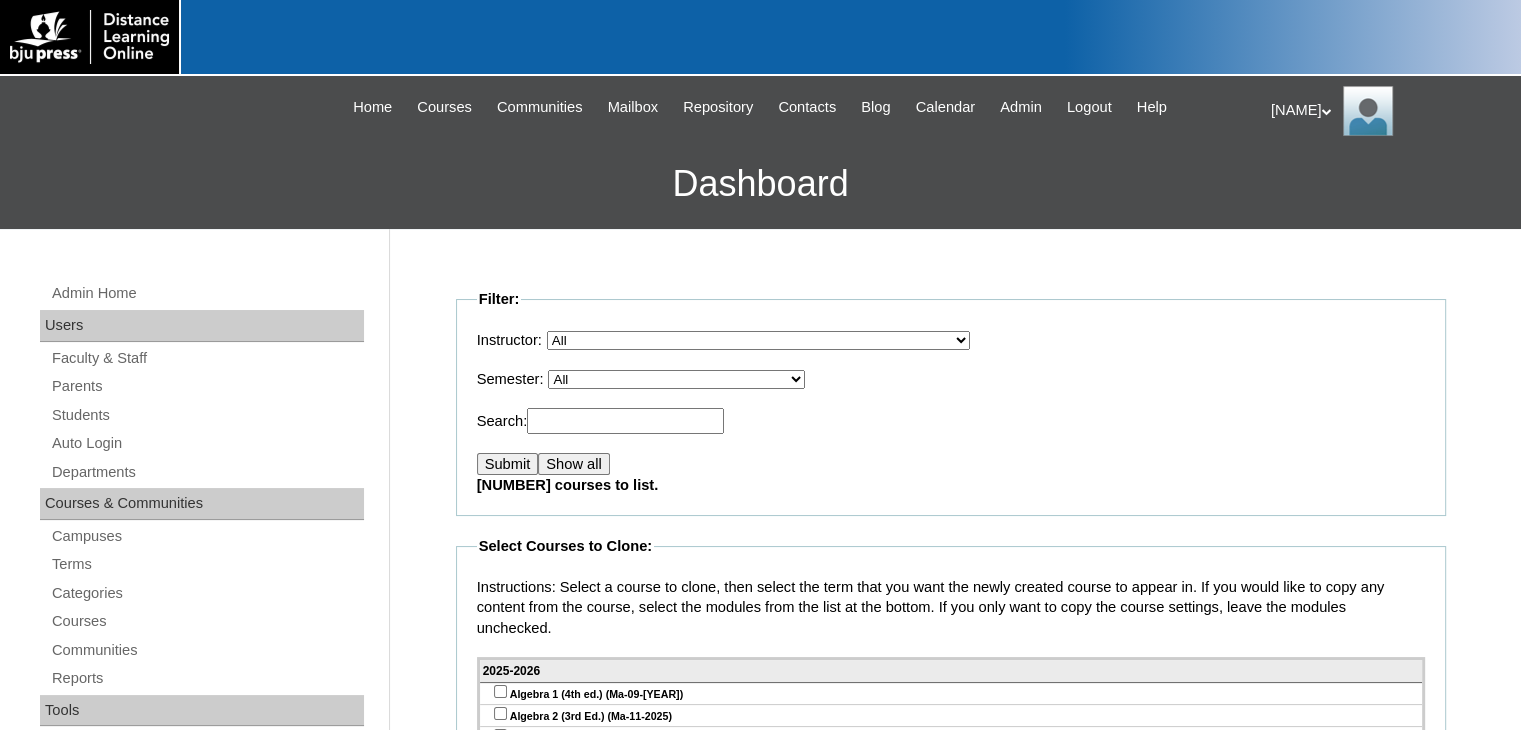 select on "51" 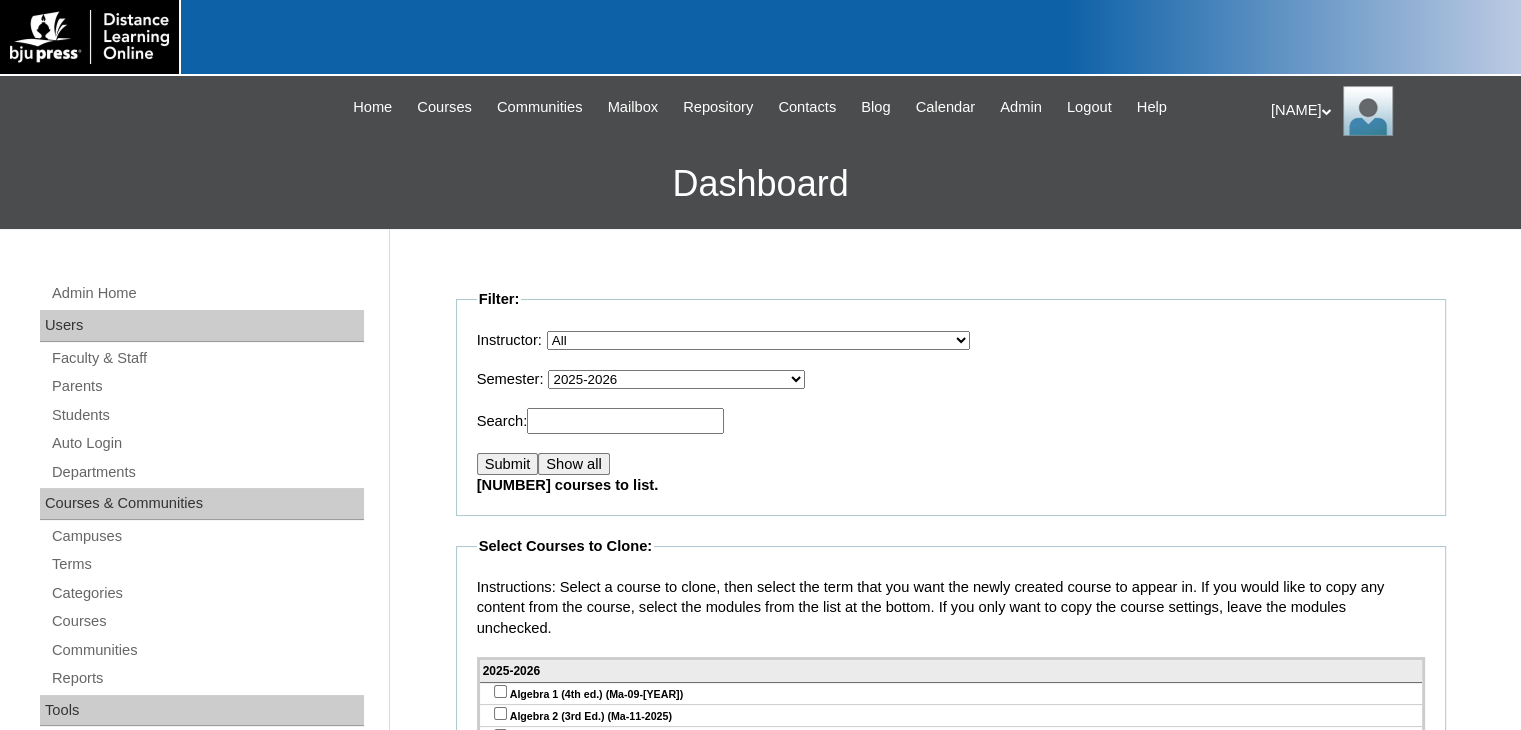 click on "All
[YEAR]-[YEAR]
Demo School Year [YEAR]-[YEAR]
BJU Press Online Introduction
[YEAR]-[YEAR]
[YEAR]-[YEAR]
Wilmington Christian Pilot
Demo for Resurrection Christian School
[YEAR]-[YEAR]
[YEAR]-[YEAR]
[YEAR]-[YEAR]
[YEAR]-[YEAR]
Surveys
[YEAR]-[YEAR]
[YEAR]-[YEAR]
Edvance360 Test Term
Misc
[YEAR]-[YEAR]
DVD Replacement
[YEAR]-[YEAR]
[YEAR]-[YEAR]
[YEAR]-[YEAR]
[YEAR]-[YEAR]
[YEAR]-[YEAR]
[YEAR]-[YEAR]
[YEAR]-[YEAR]
[YEAR]-[YEAR]
[YEAR]-[YEAR]
[YEAR]-[YEAR]
[YEAR]-[YEAR]" at bounding box center [676, 379] 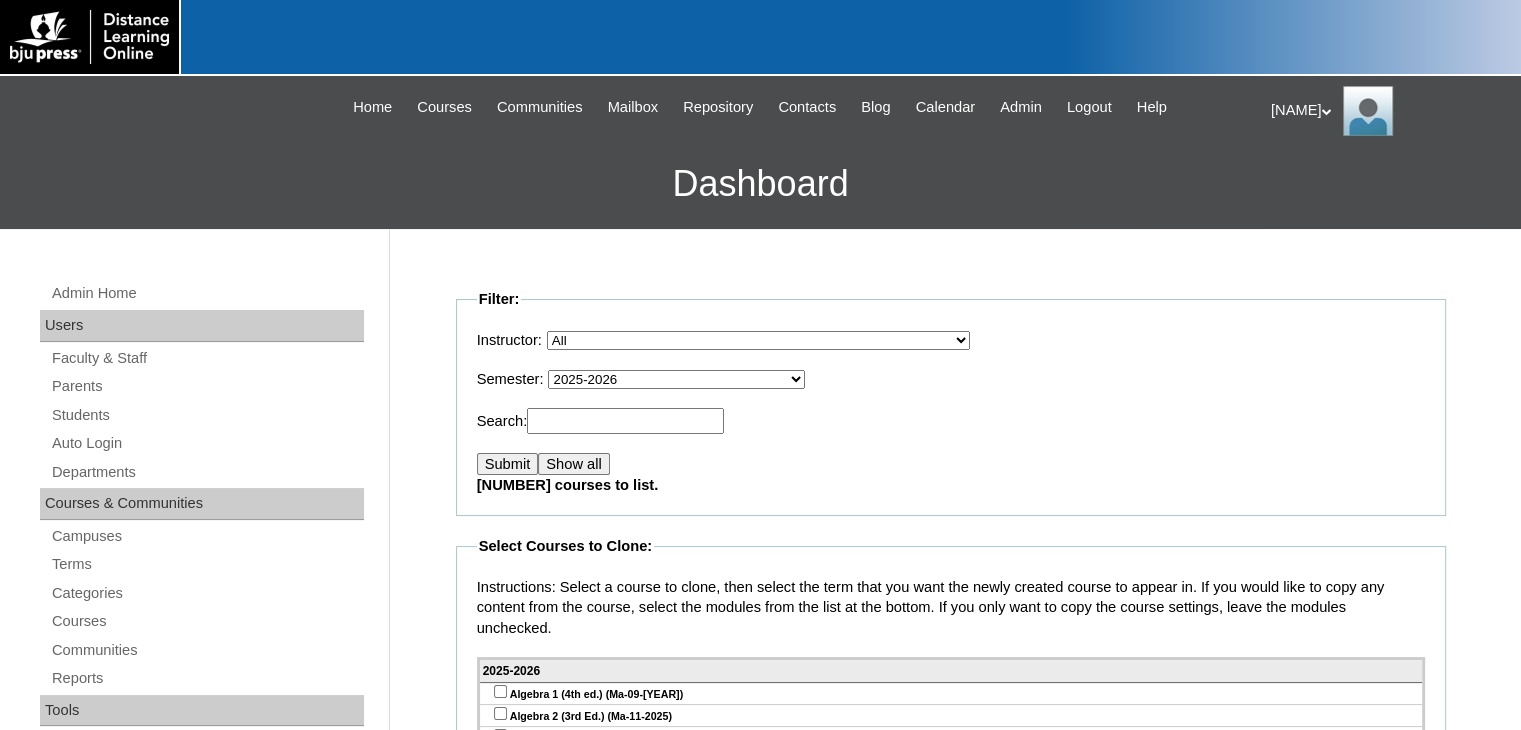 click on "Show all" at bounding box center (573, 464) 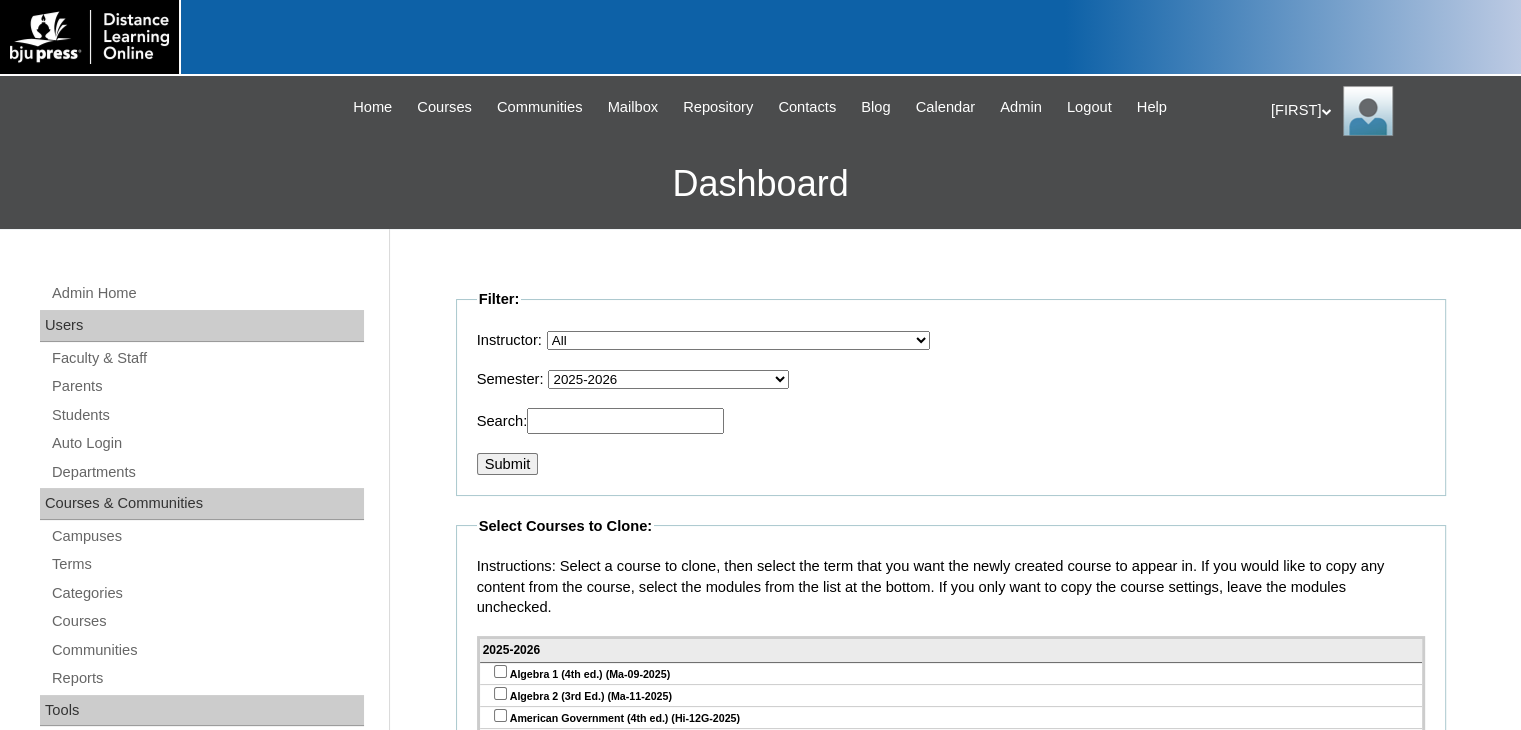 scroll, scrollTop: 300, scrollLeft: 0, axis: vertical 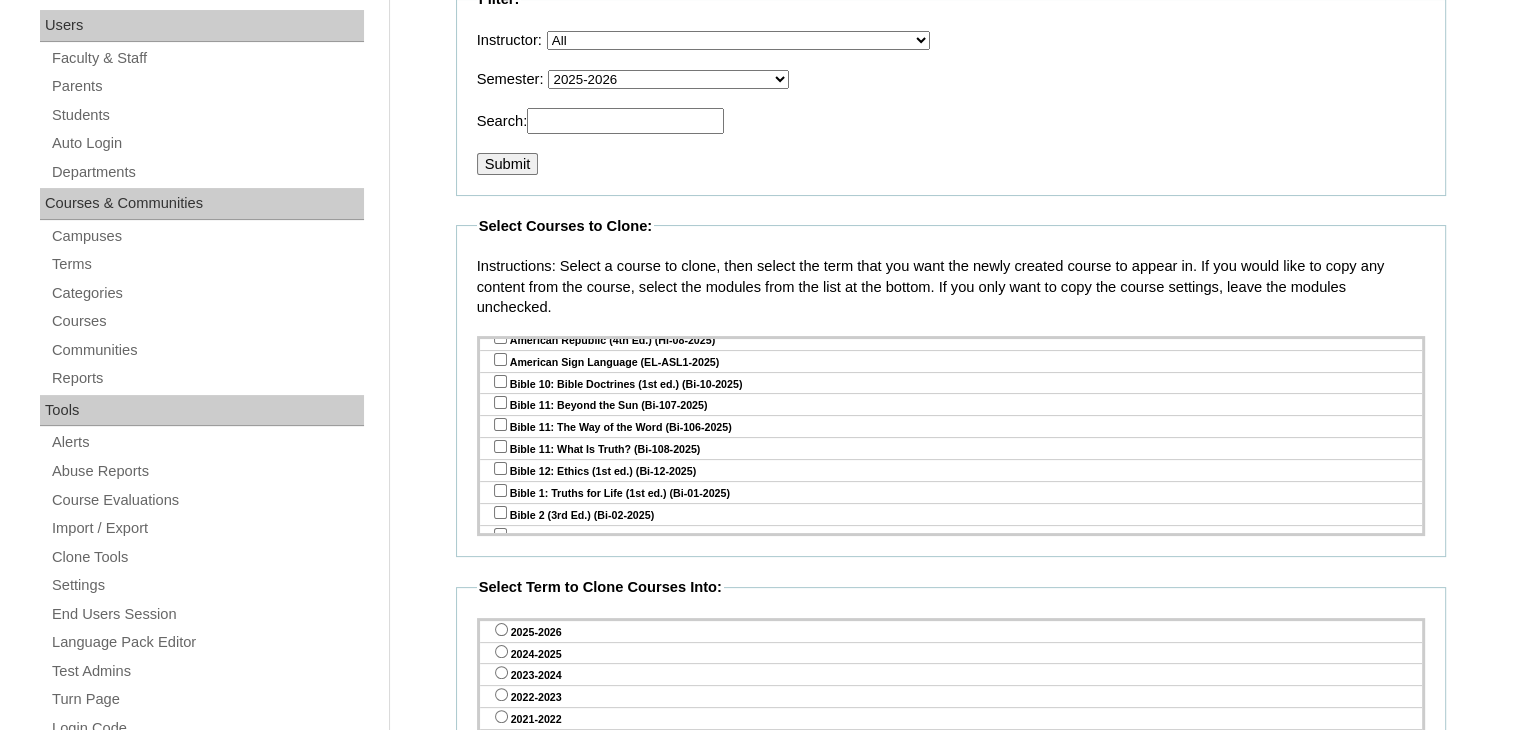 click at bounding box center [500, 468] 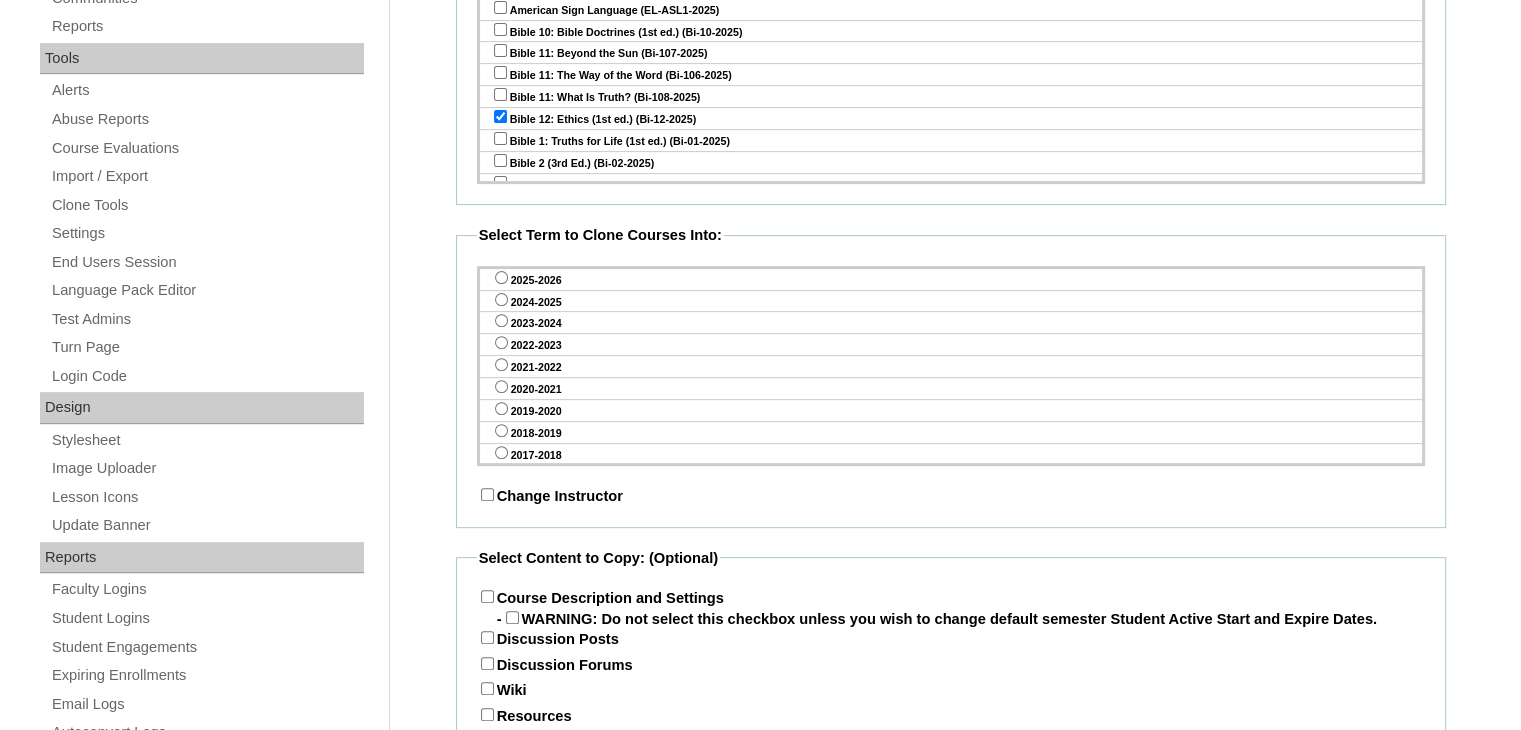 scroll, scrollTop: 700, scrollLeft: 0, axis: vertical 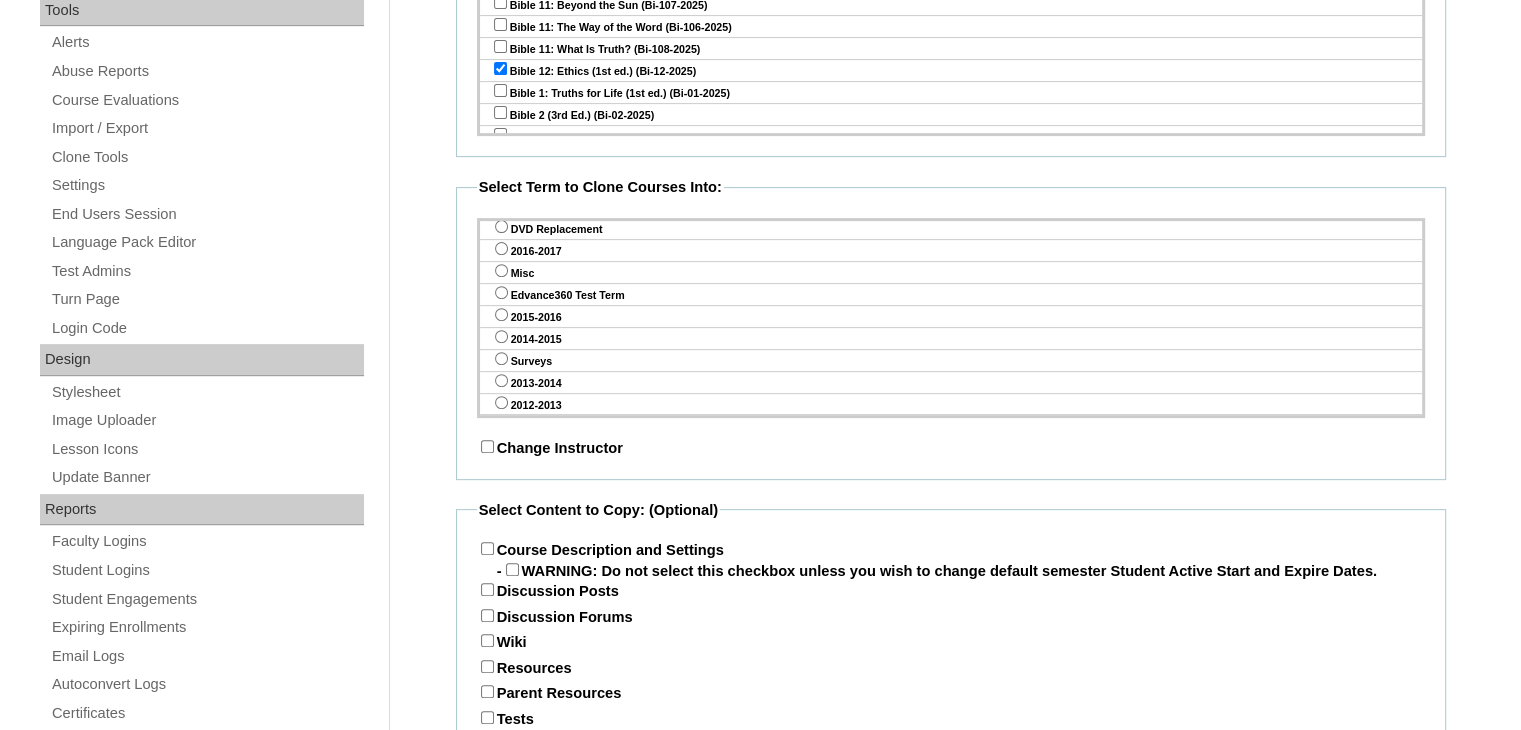 click at bounding box center [501, 292] 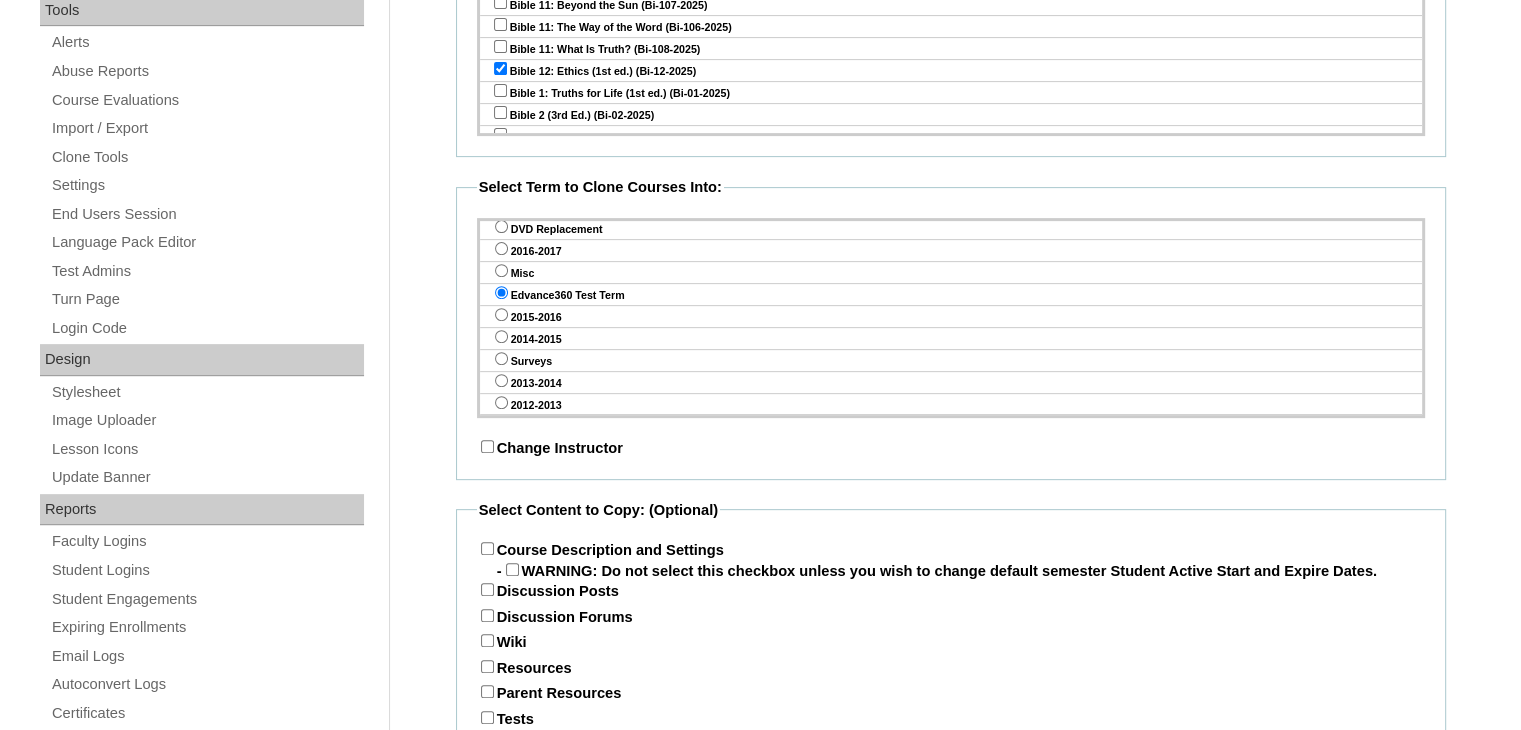 scroll, scrollTop: 900, scrollLeft: 0, axis: vertical 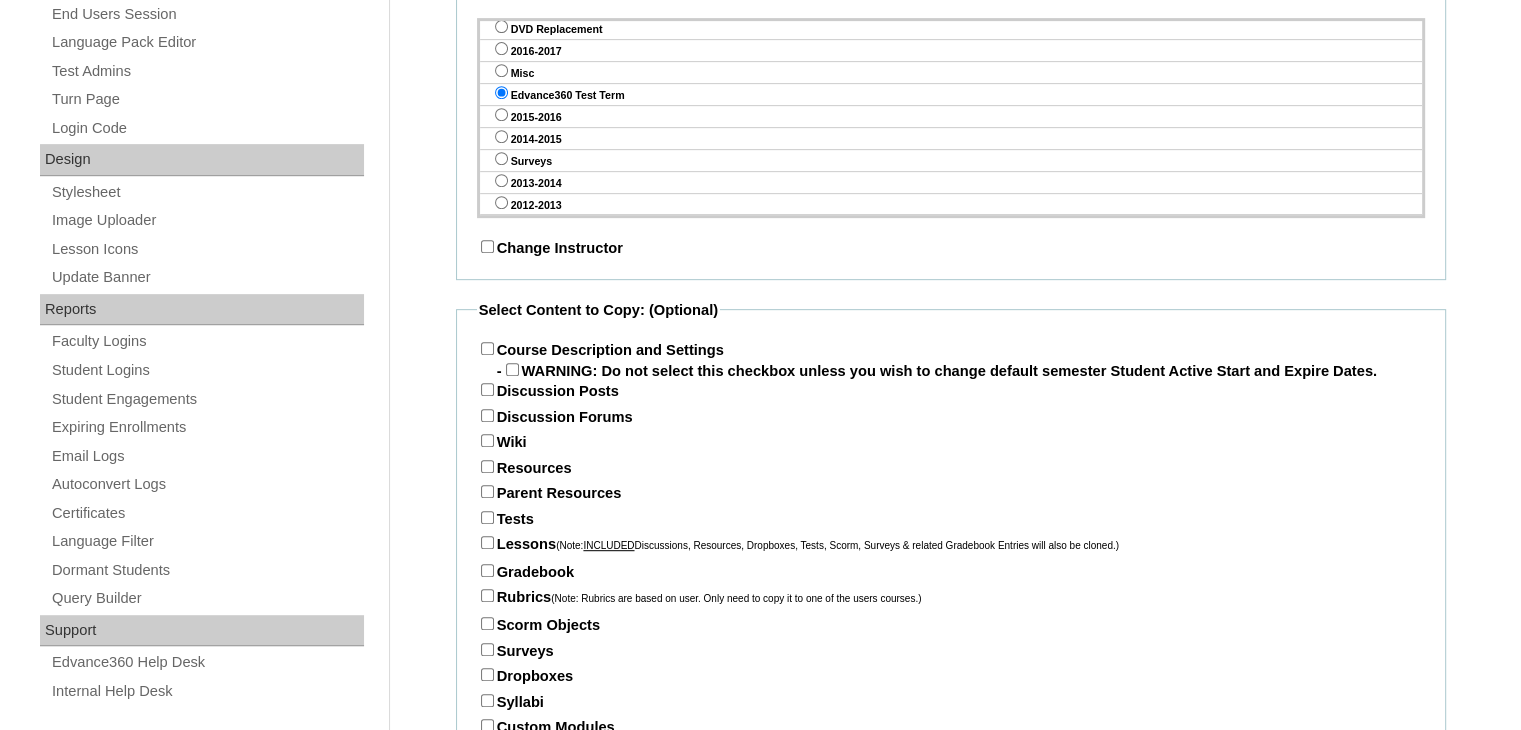 click on "Course Description and Settings" at bounding box center (487, 348) 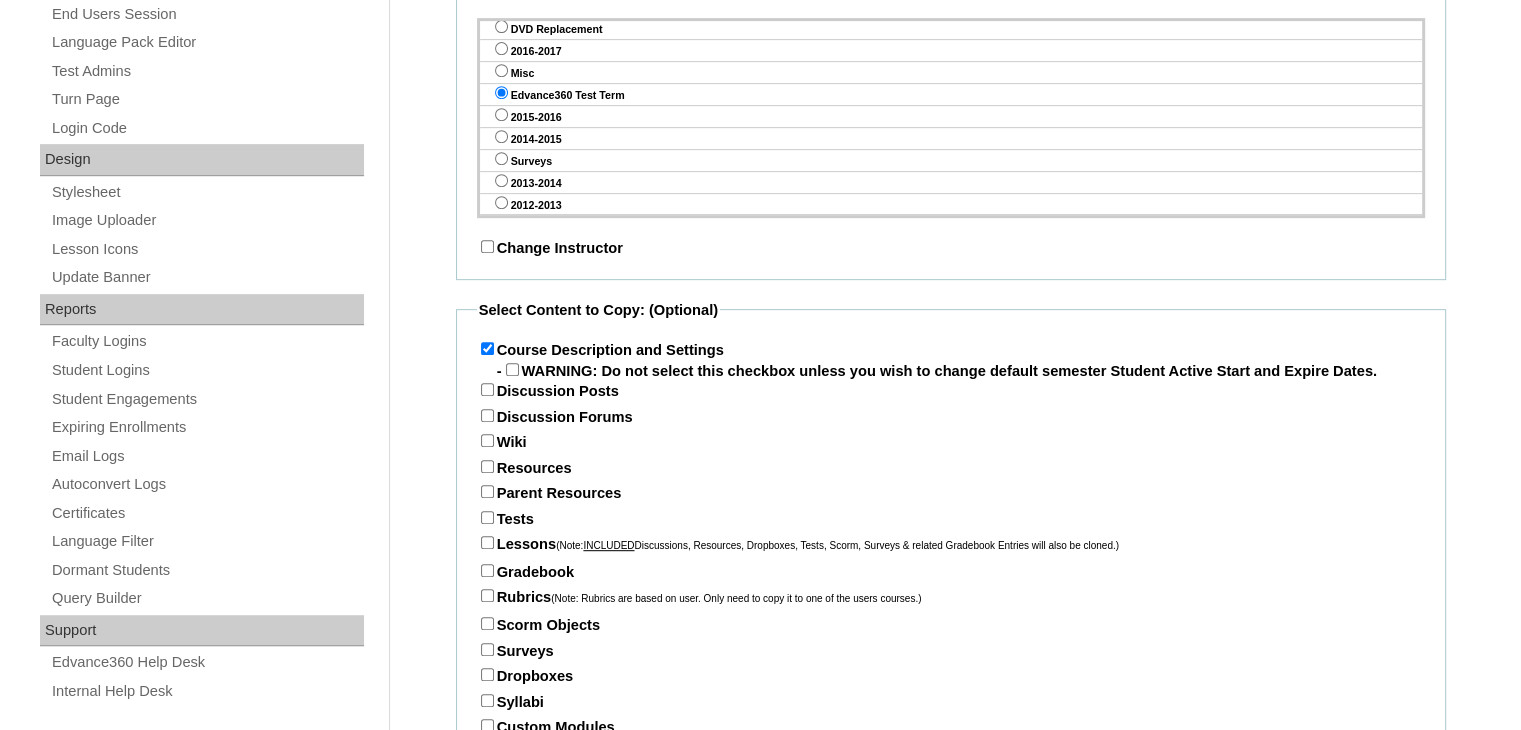 click on "Discussion Posts" at bounding box center (487, 389) 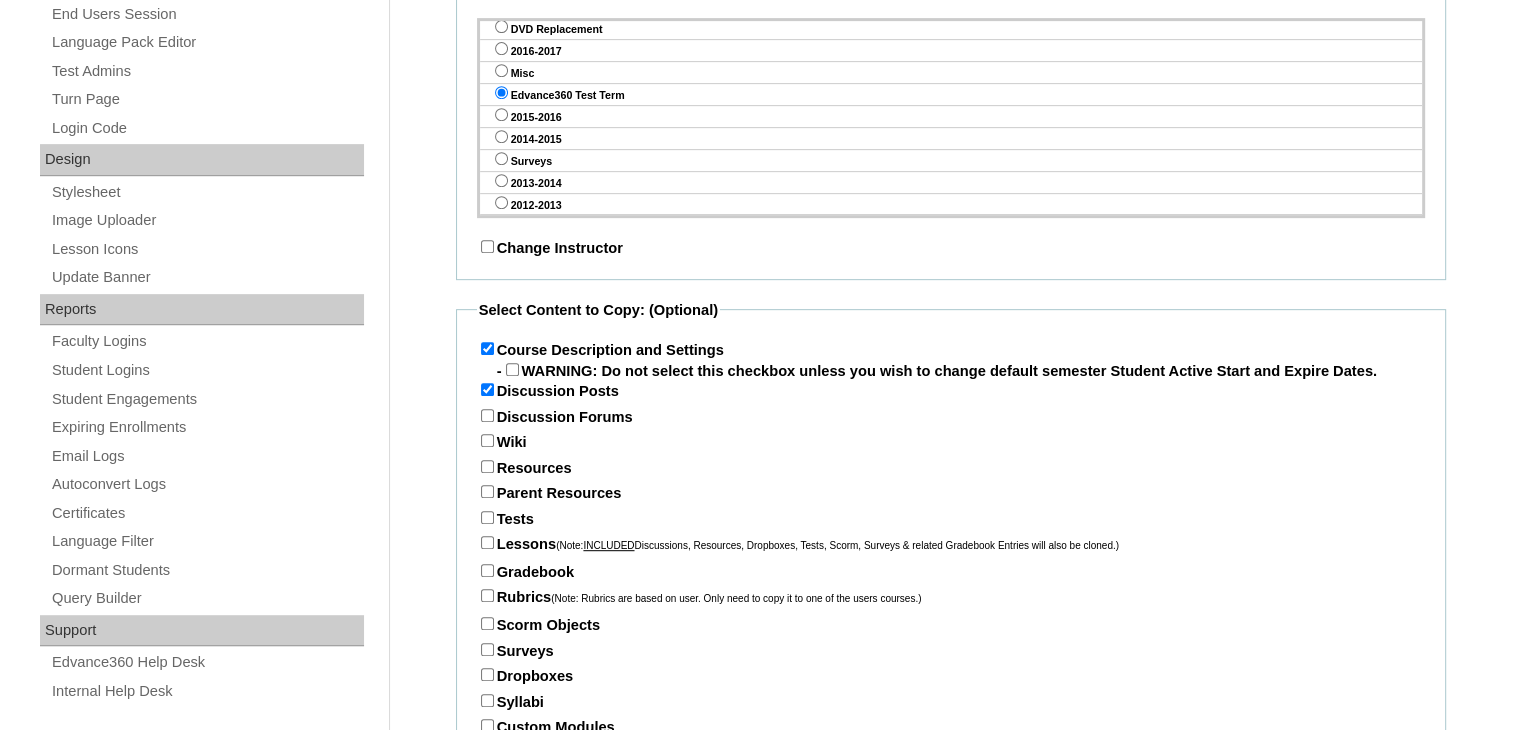 click on "Discussion Forums" at bounding box center [487, 415] 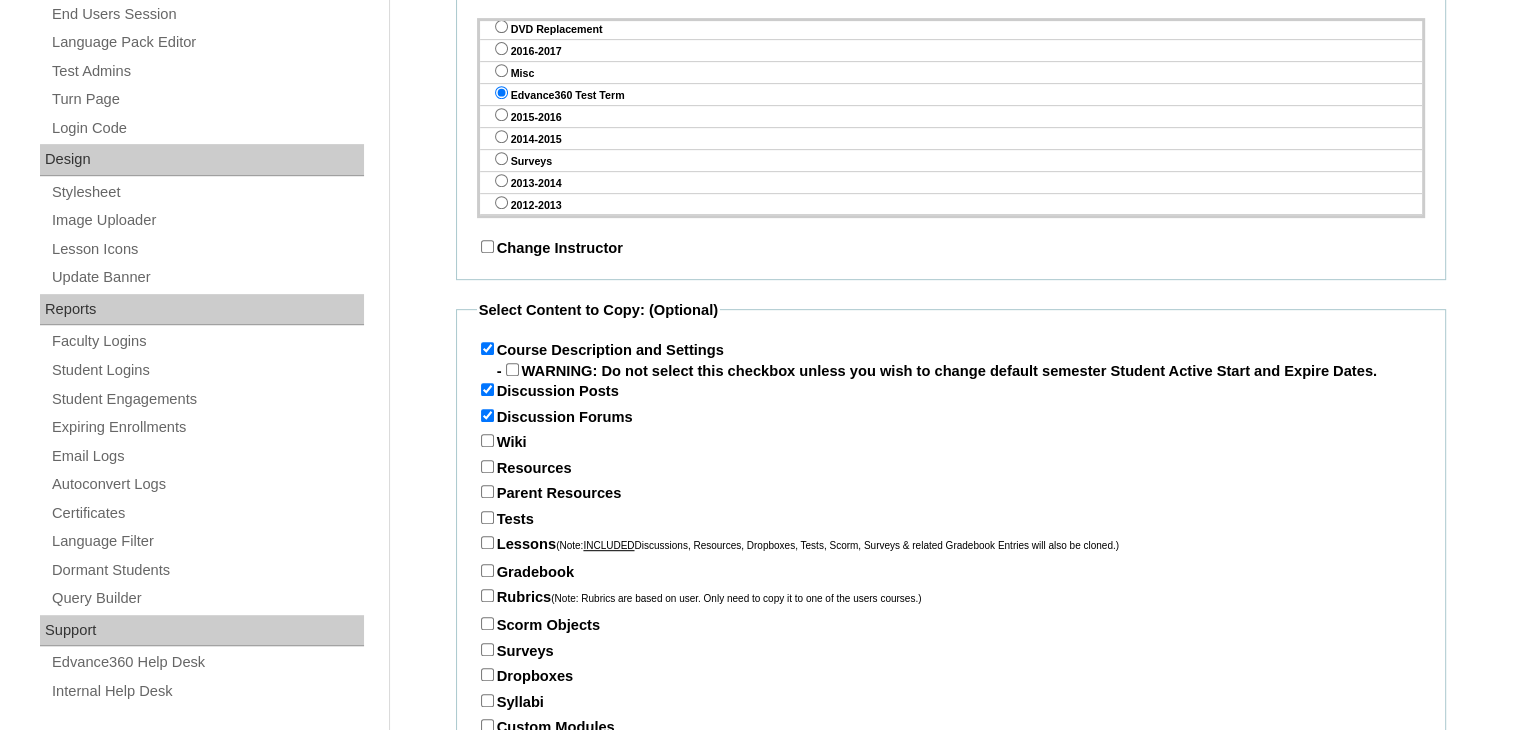 click on "Wiki" at bounding box center [487, 440] 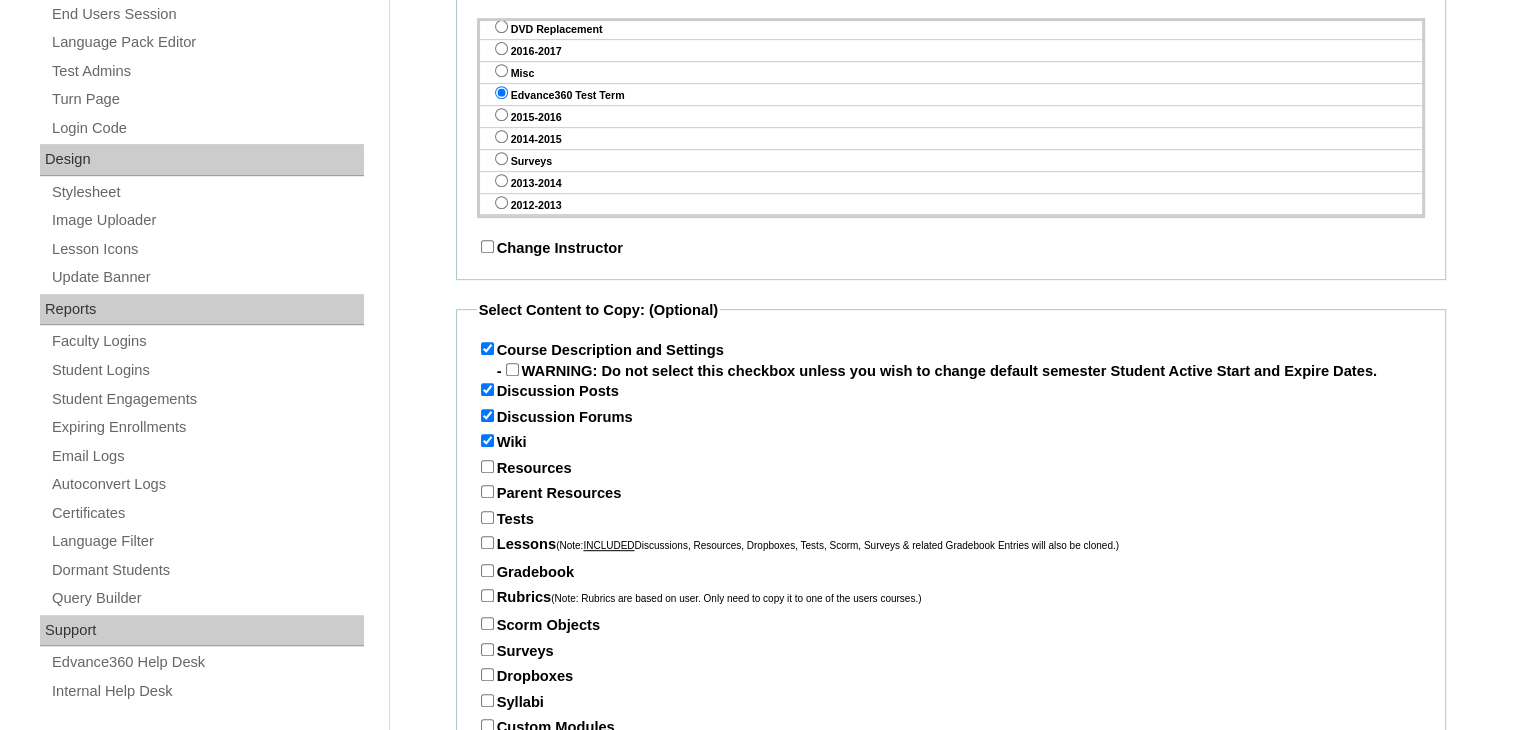 click on "Resources" at bounding box center [487, 466] 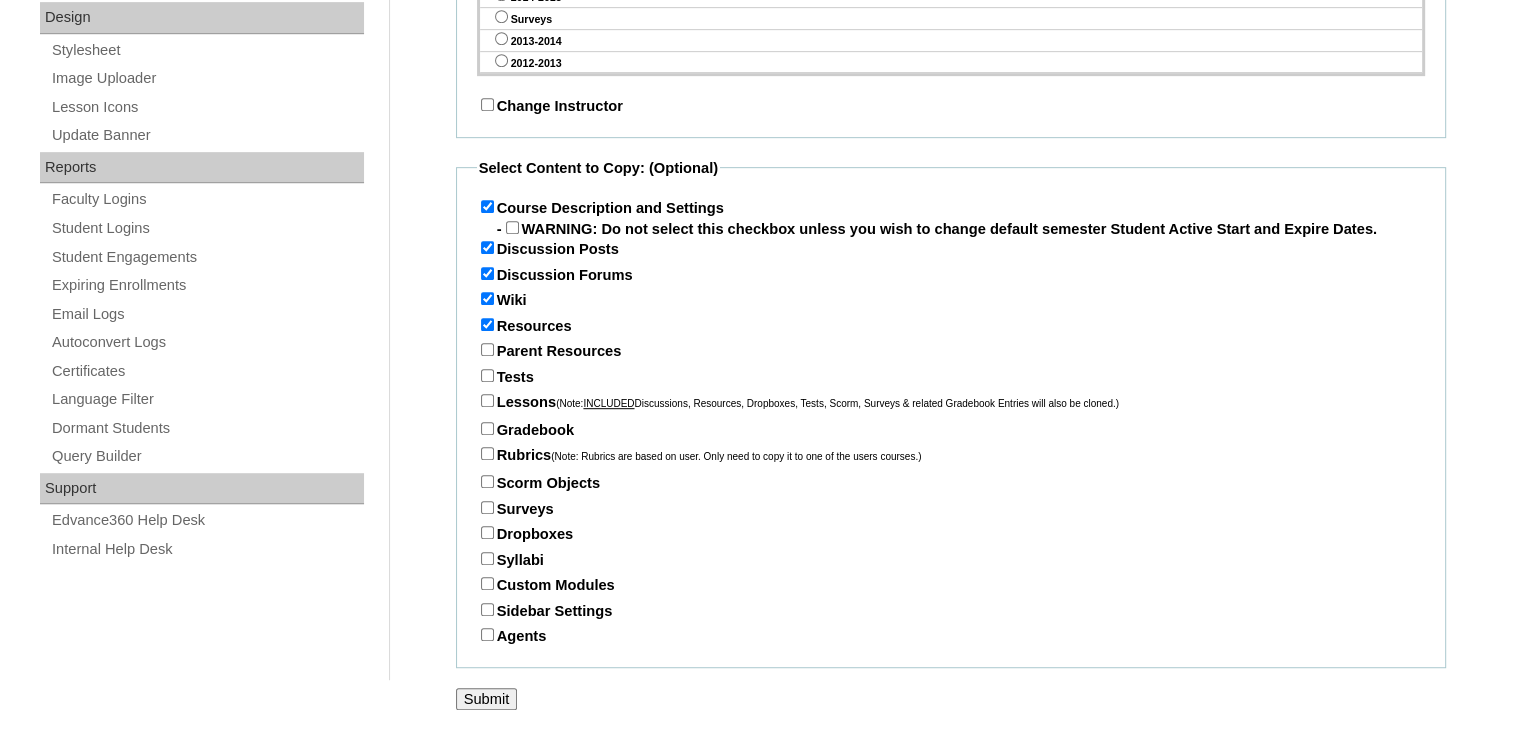 scroll, scrollTop: 1061, scrollLeft: 0, axis: vertical 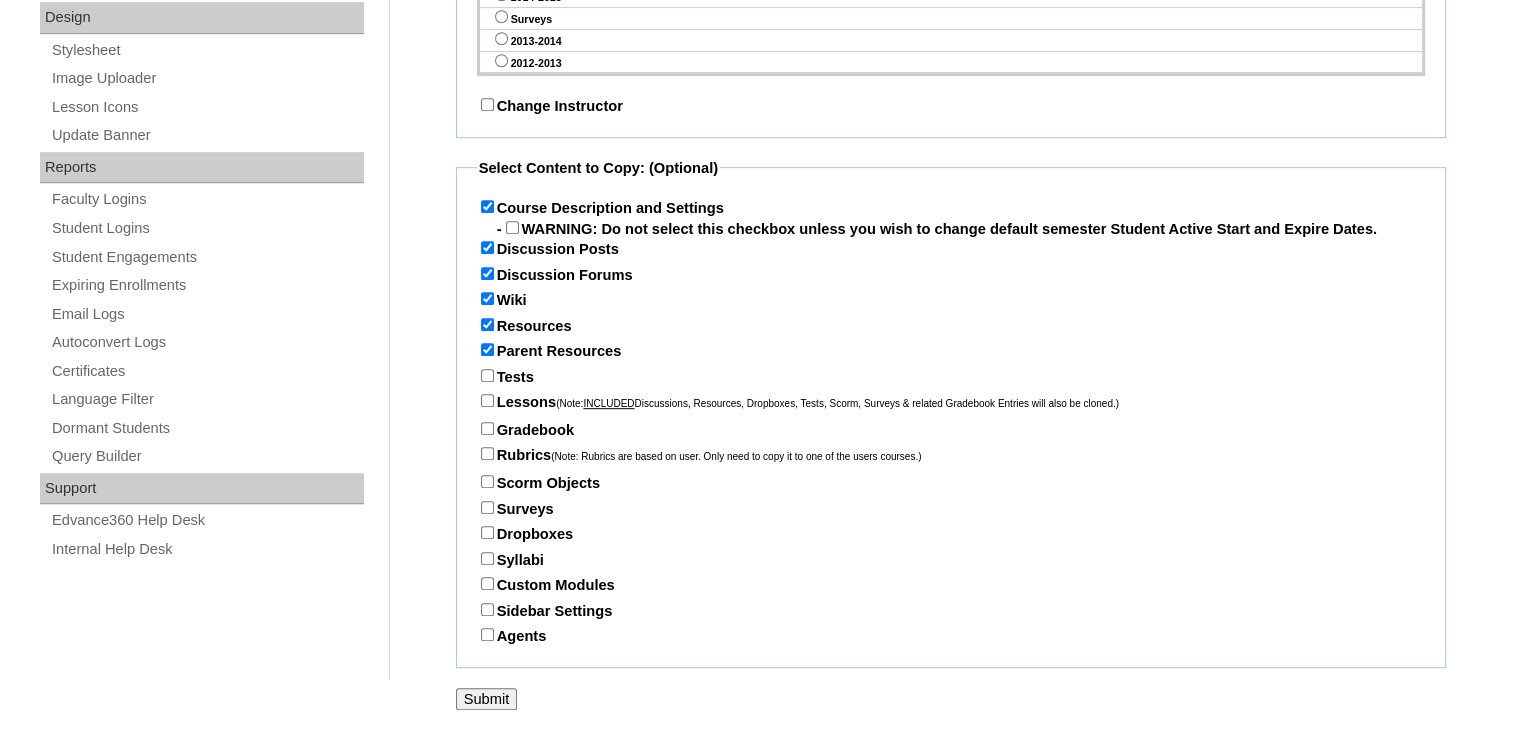 drag, startPoint x: 484, startPoint y: 377, endPoint x: 484, endPoint y: 398, distance: 21 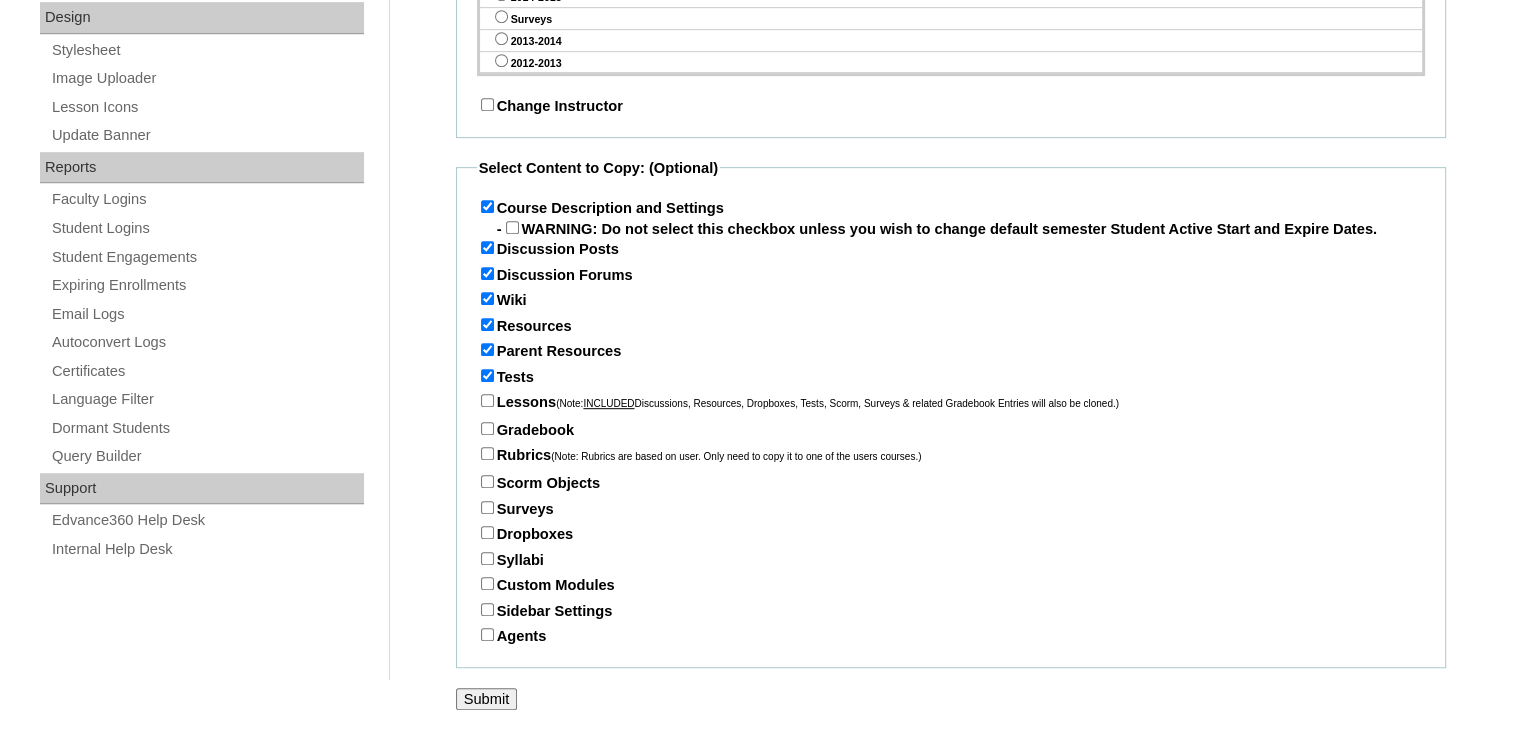 click on "Lessons
(Note:  INCLUDED  Discussions, Resources, Dropboxes, Tests, Scorm, Surveys & related Gradebook Entries will also be cloned.)" at bounding box center [487, 400] 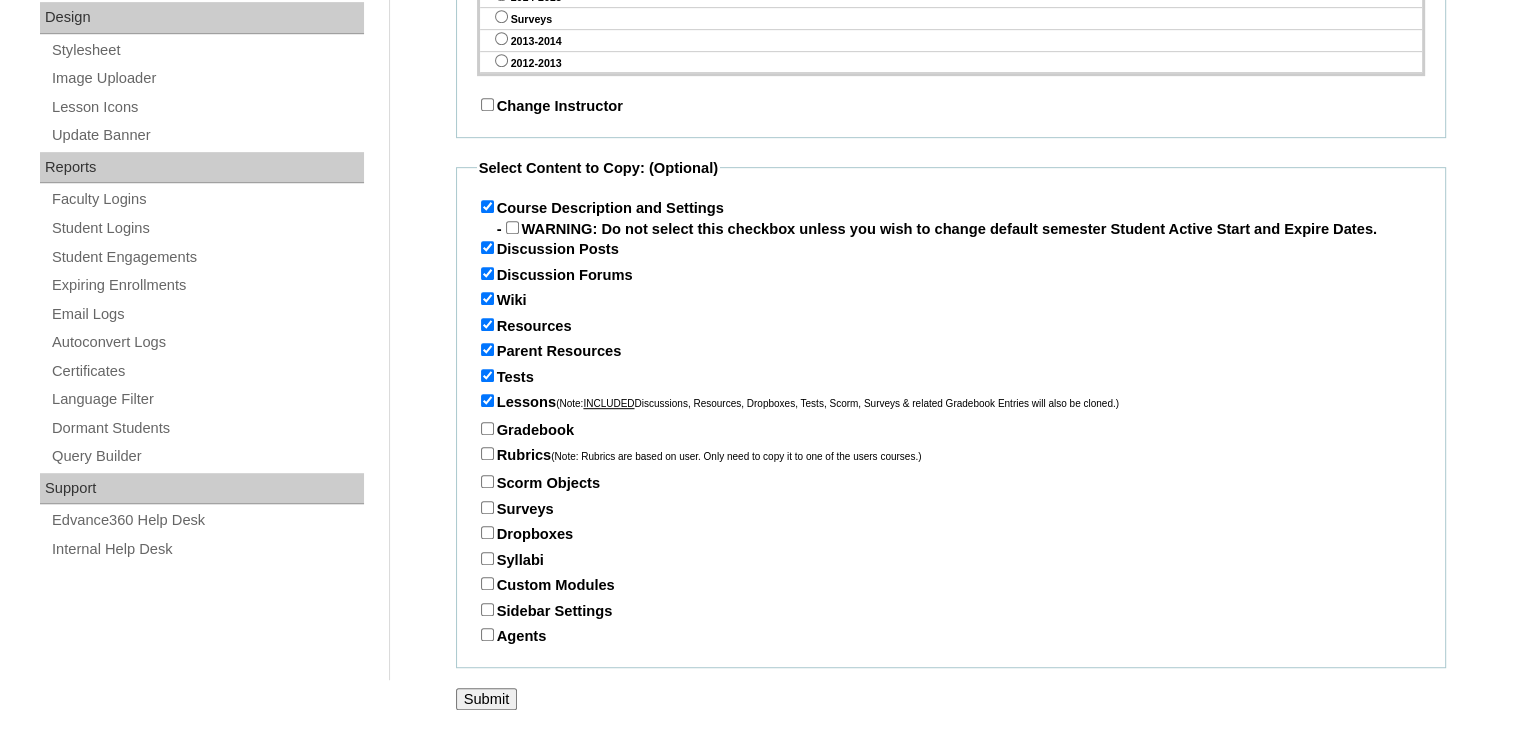 click on "Gradebook" at bounding box center (487, 428) 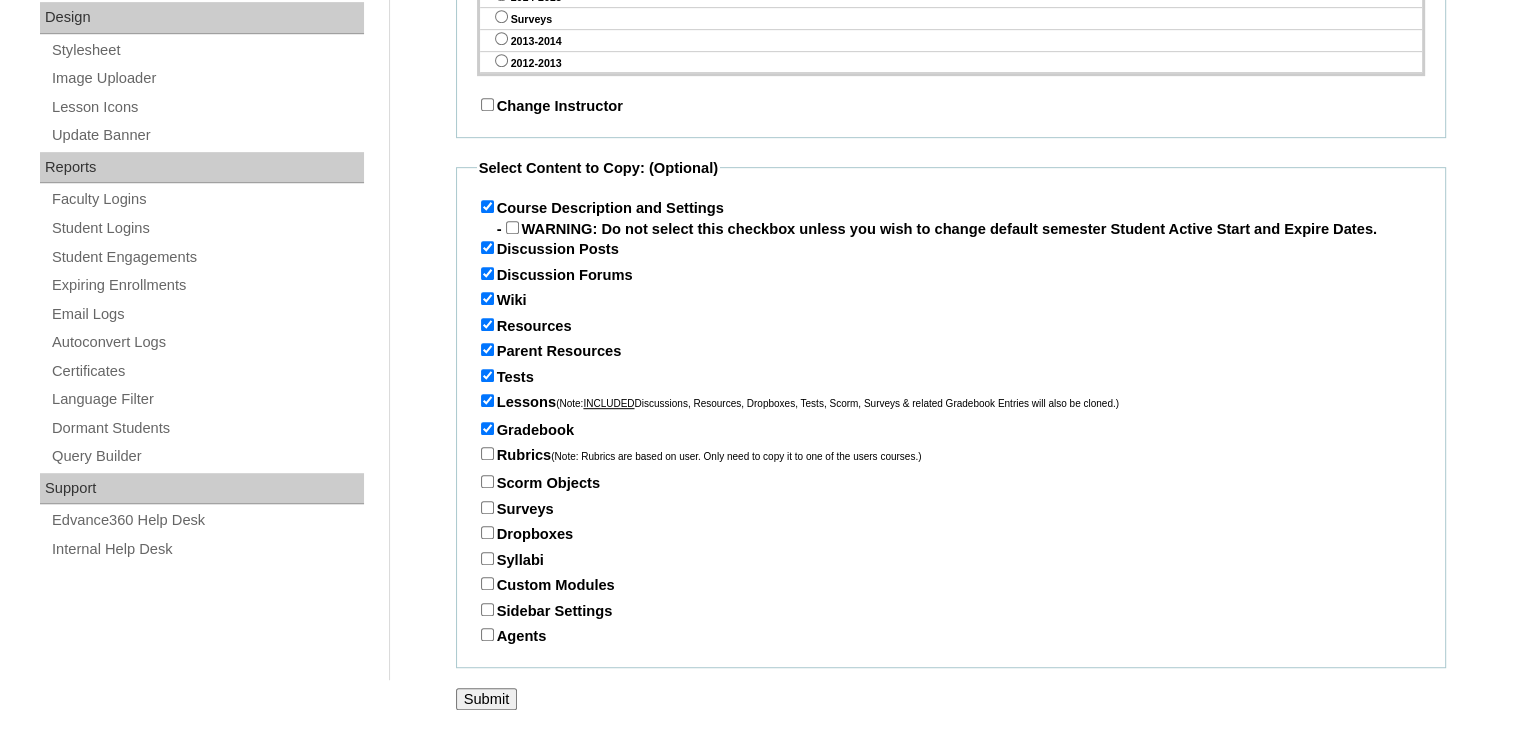 click on "Rubrics     (Note: Rubrics are based on user. Only need to copy it to one of the users courses.)" at bounding box center [487, 453] 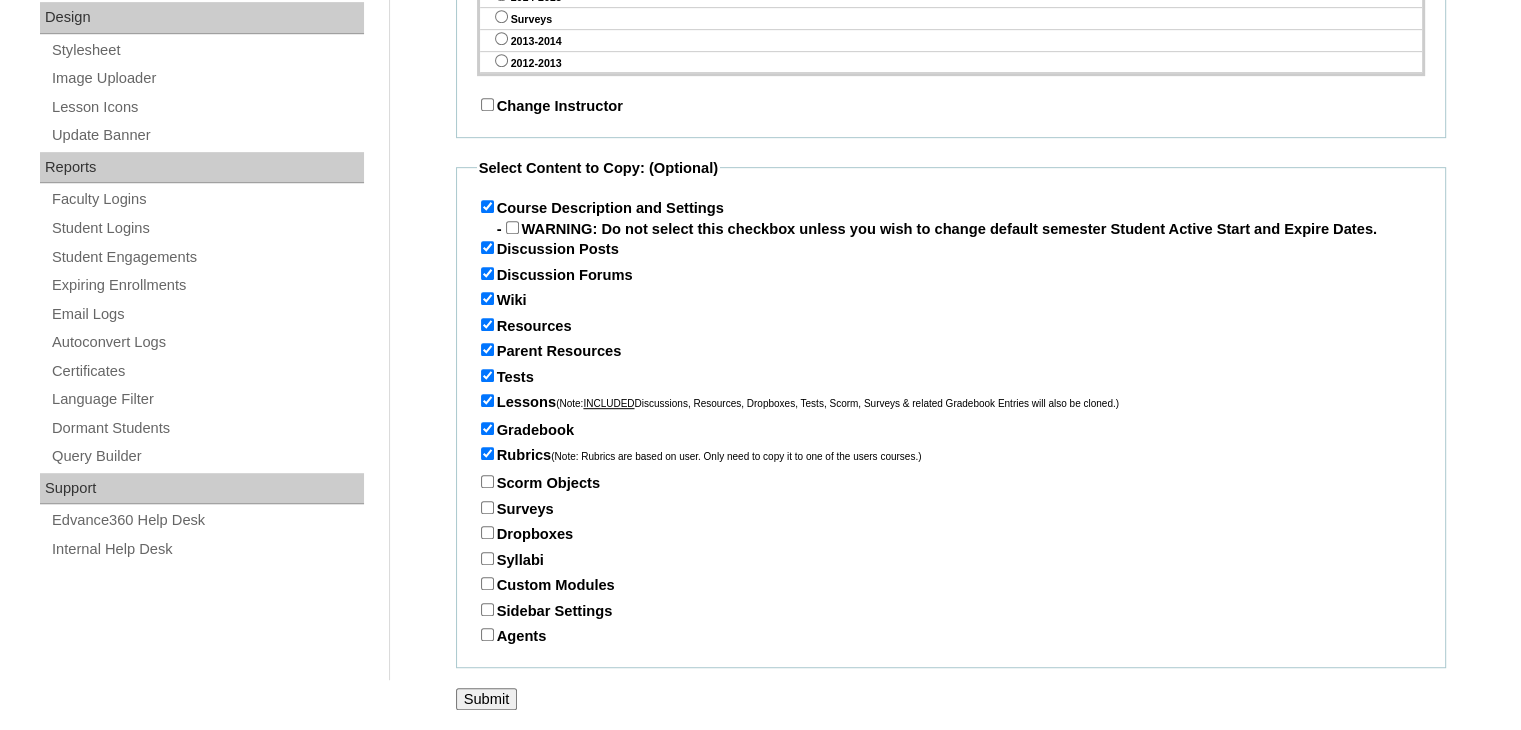 click on "Scorm Objects" at bounding box center [487, 481] 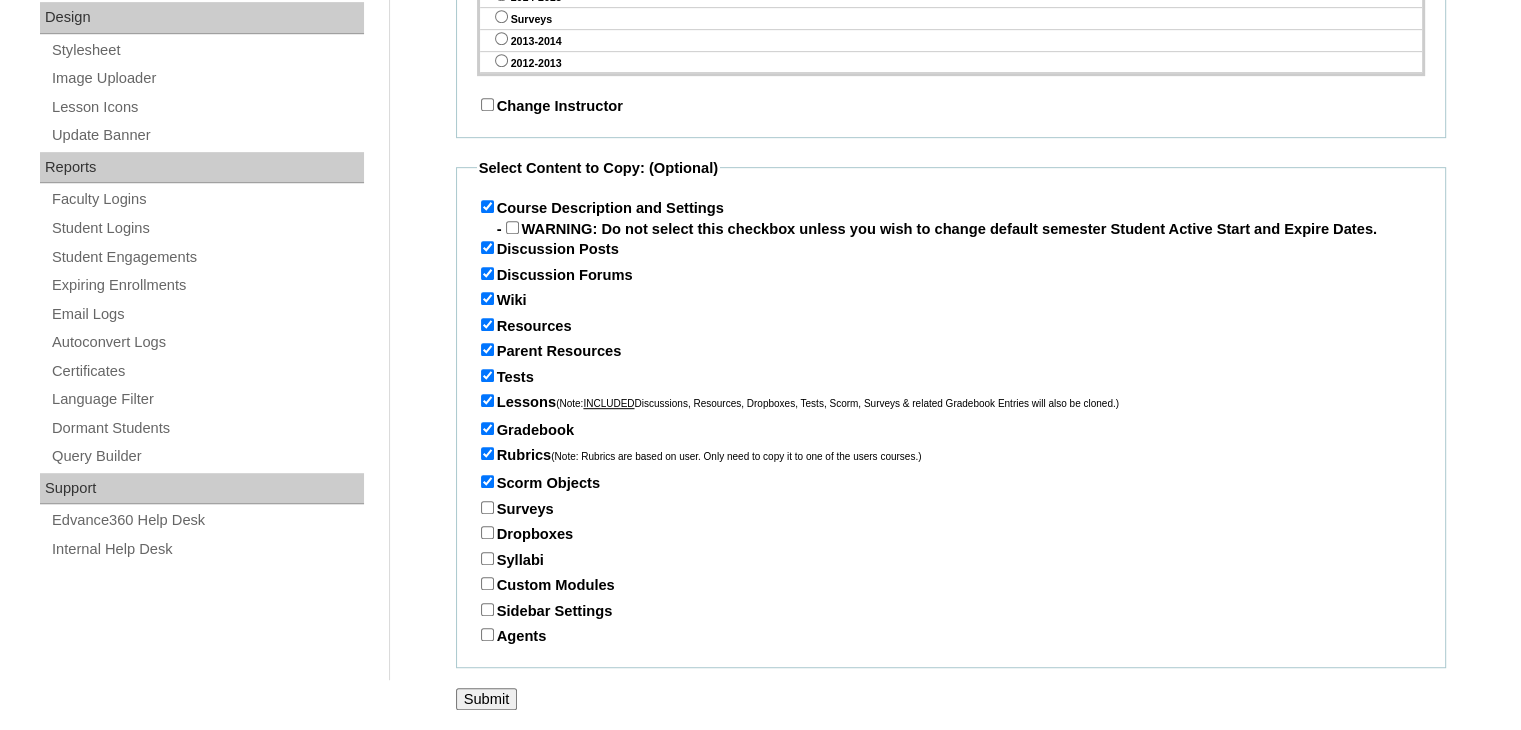 click on "Surveys" at bounding box center (487, 507) 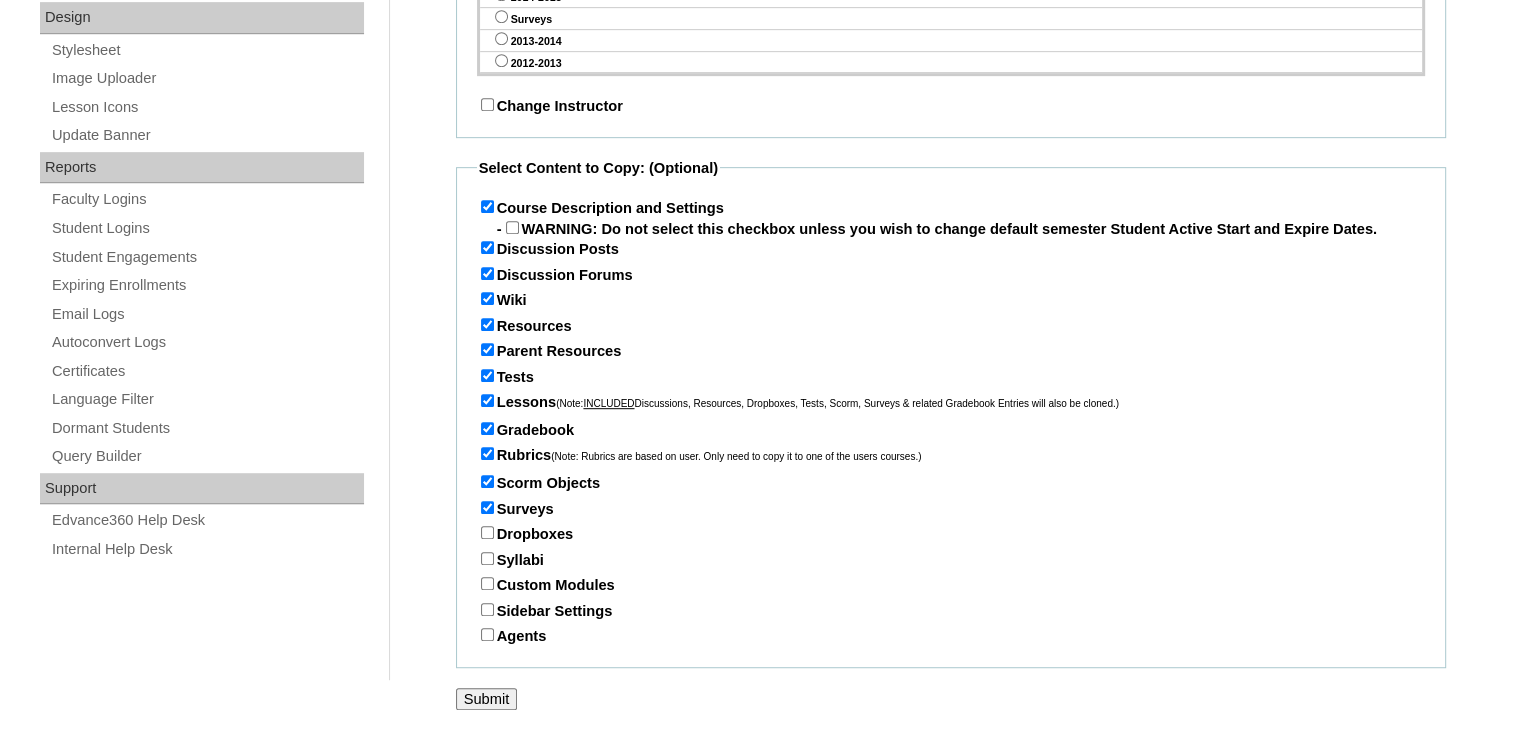 click on "Dropboxes" at bounding box center [487, 532] 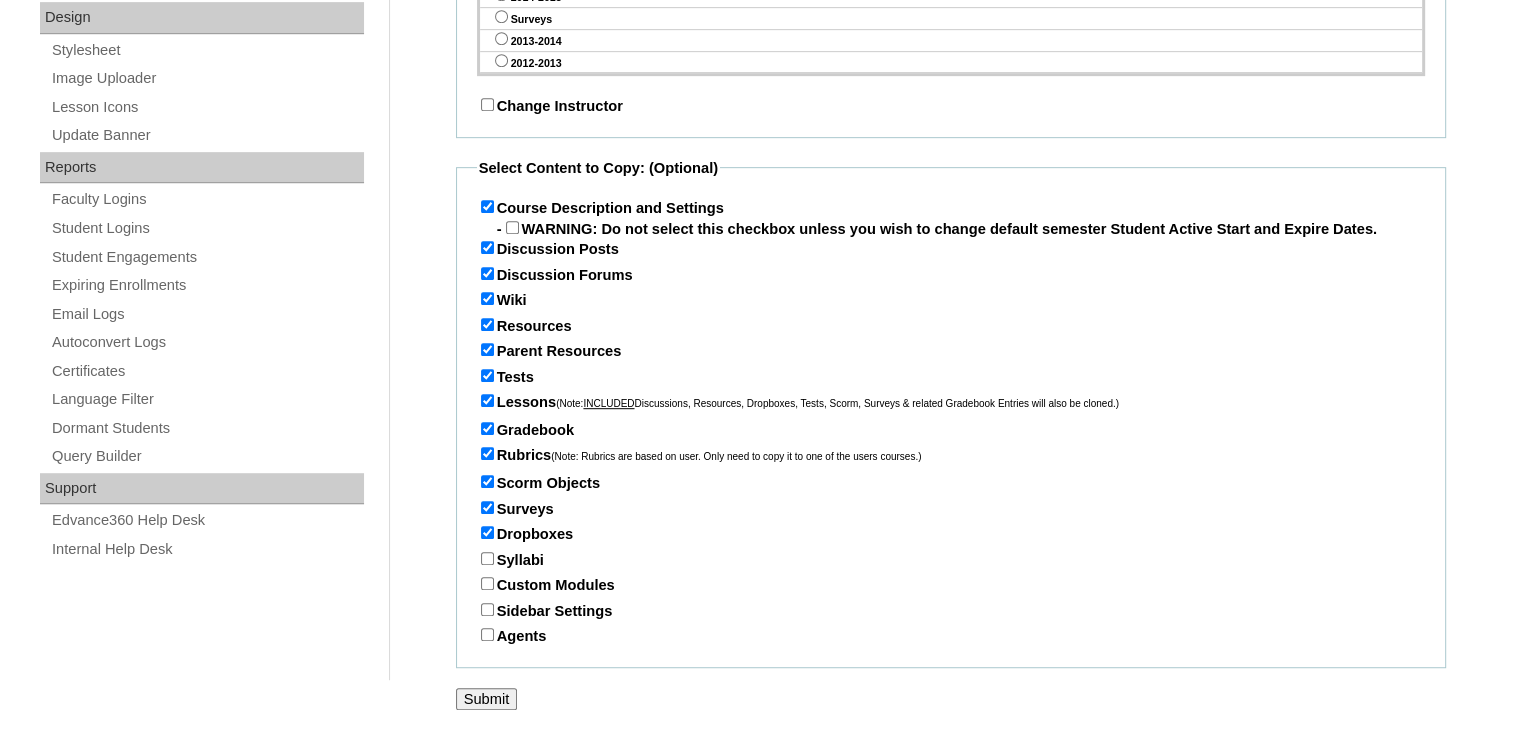 click on "Syllabi" at bounding box center (487, 558) 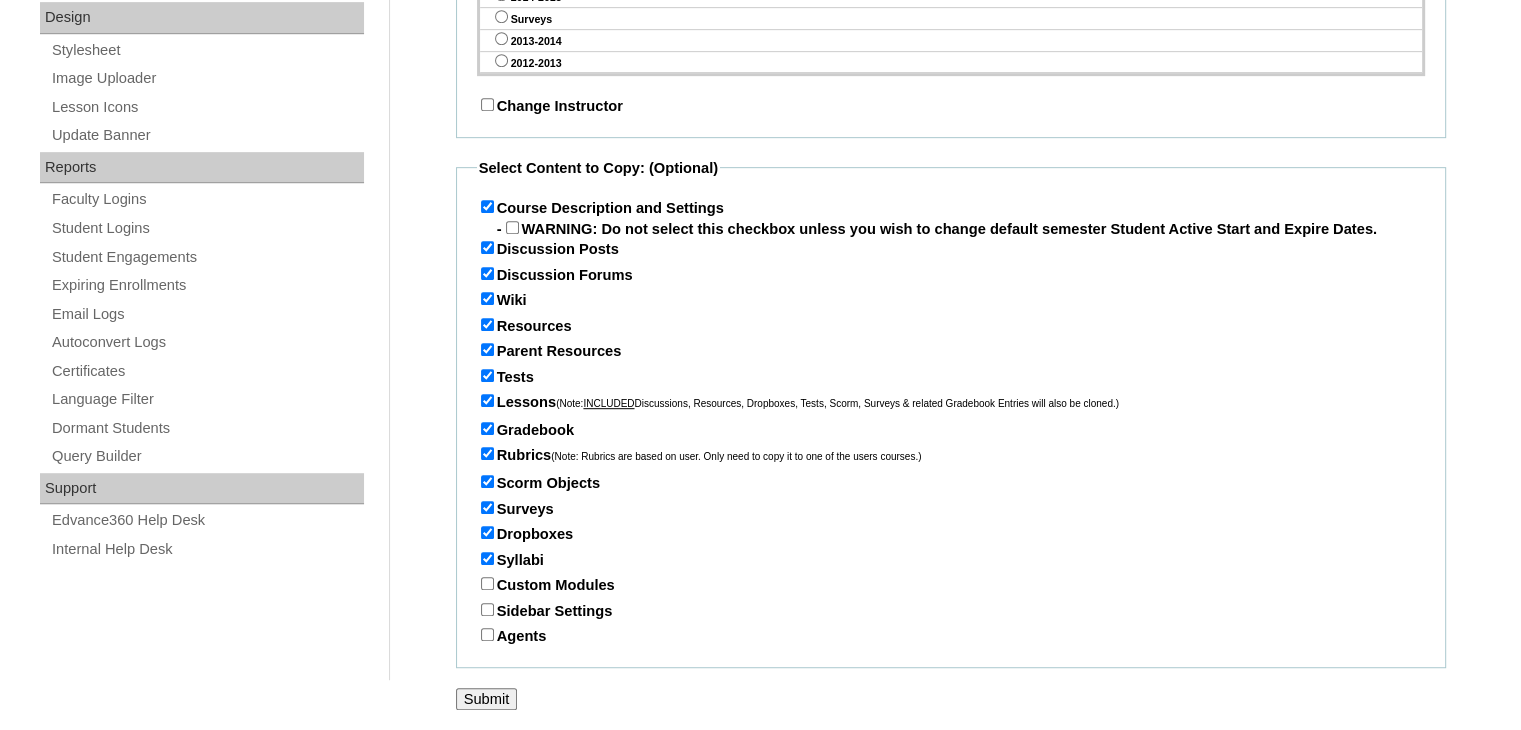 click on "Custom Modules" at bounding box center (487, 583) 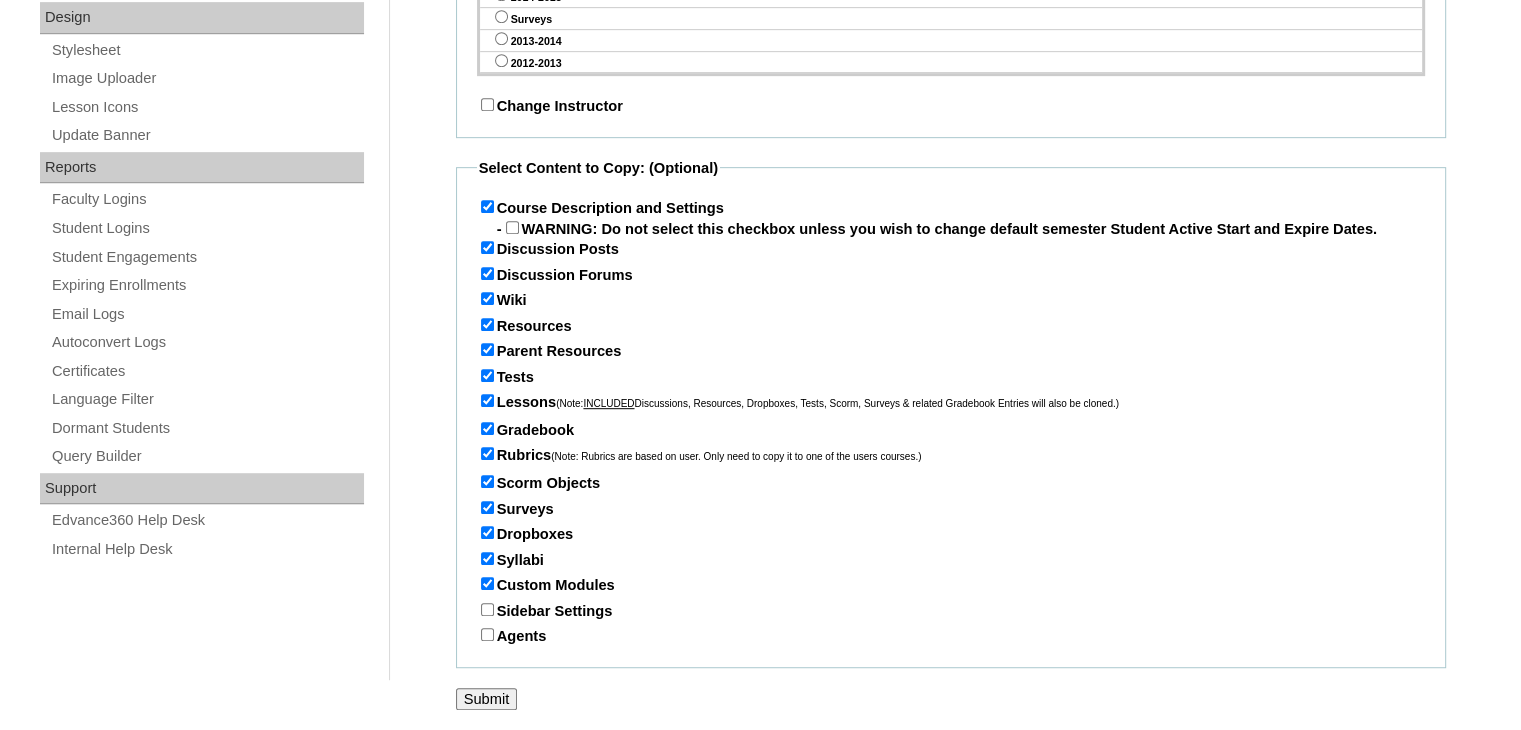 click on "Sidebar Settings" at bounding box center (487, 609) 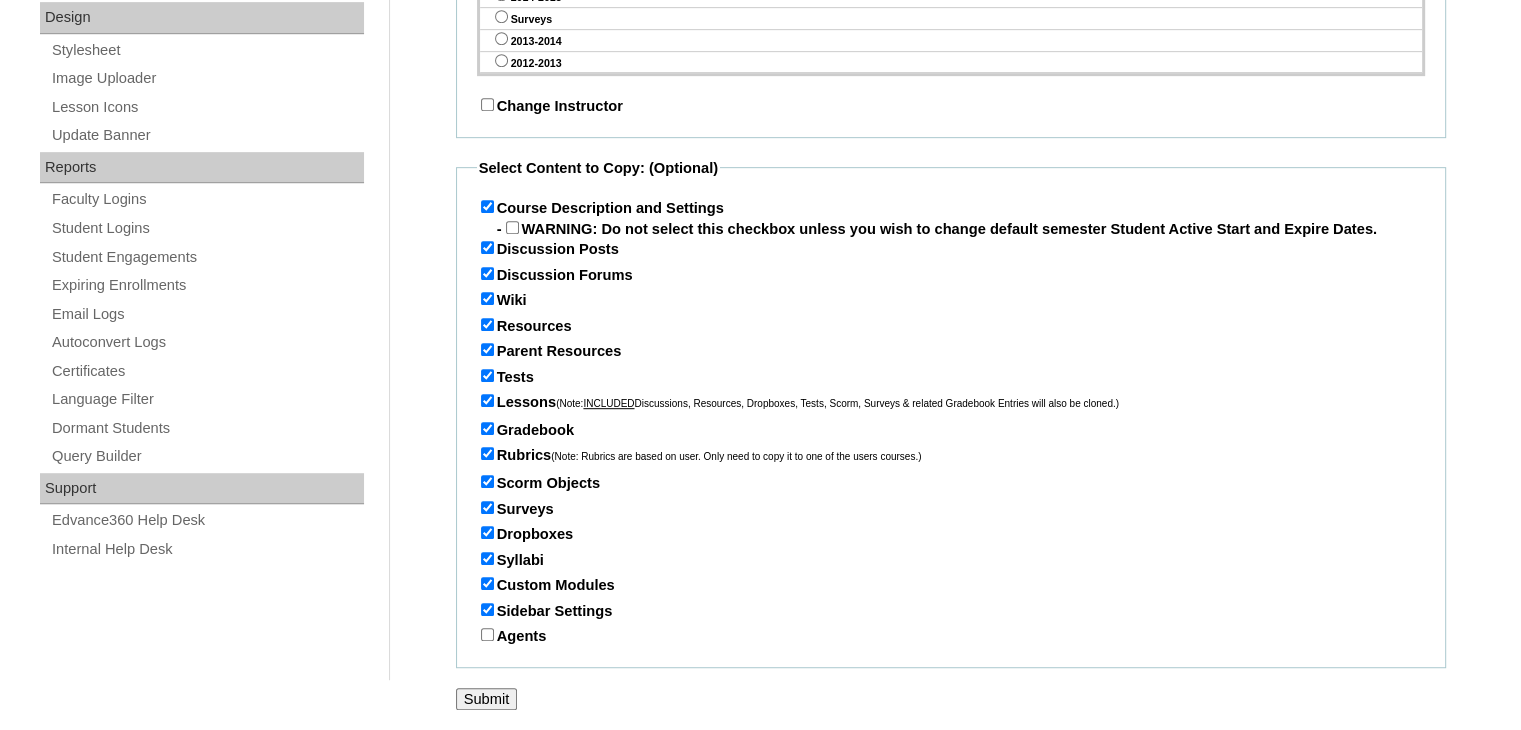 click on "Agents" at bounding box center [487, 634] 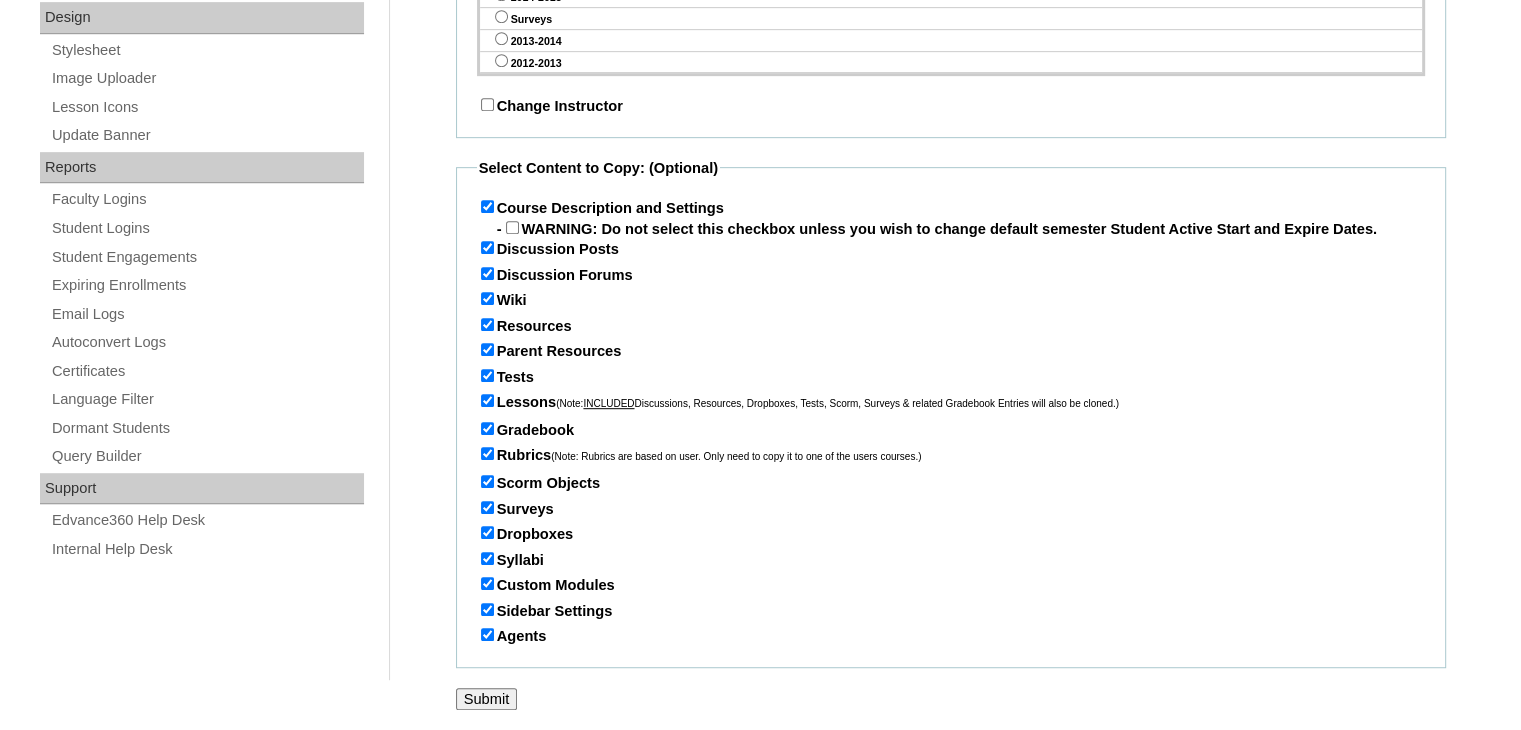click on "Submit" at bounding box center [487, 699] 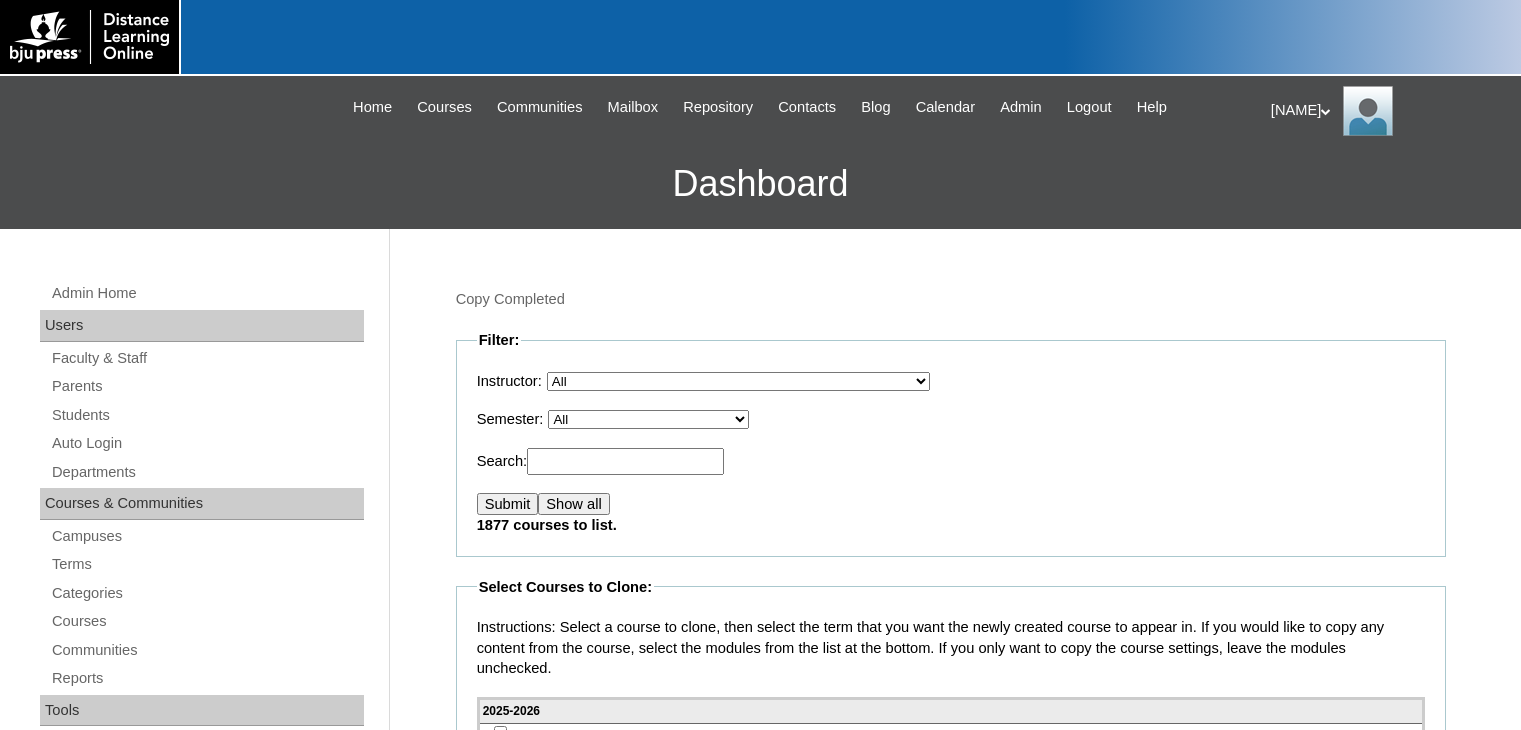 scroll, scrollTop: 0, scrollLeft: 0, axis: both 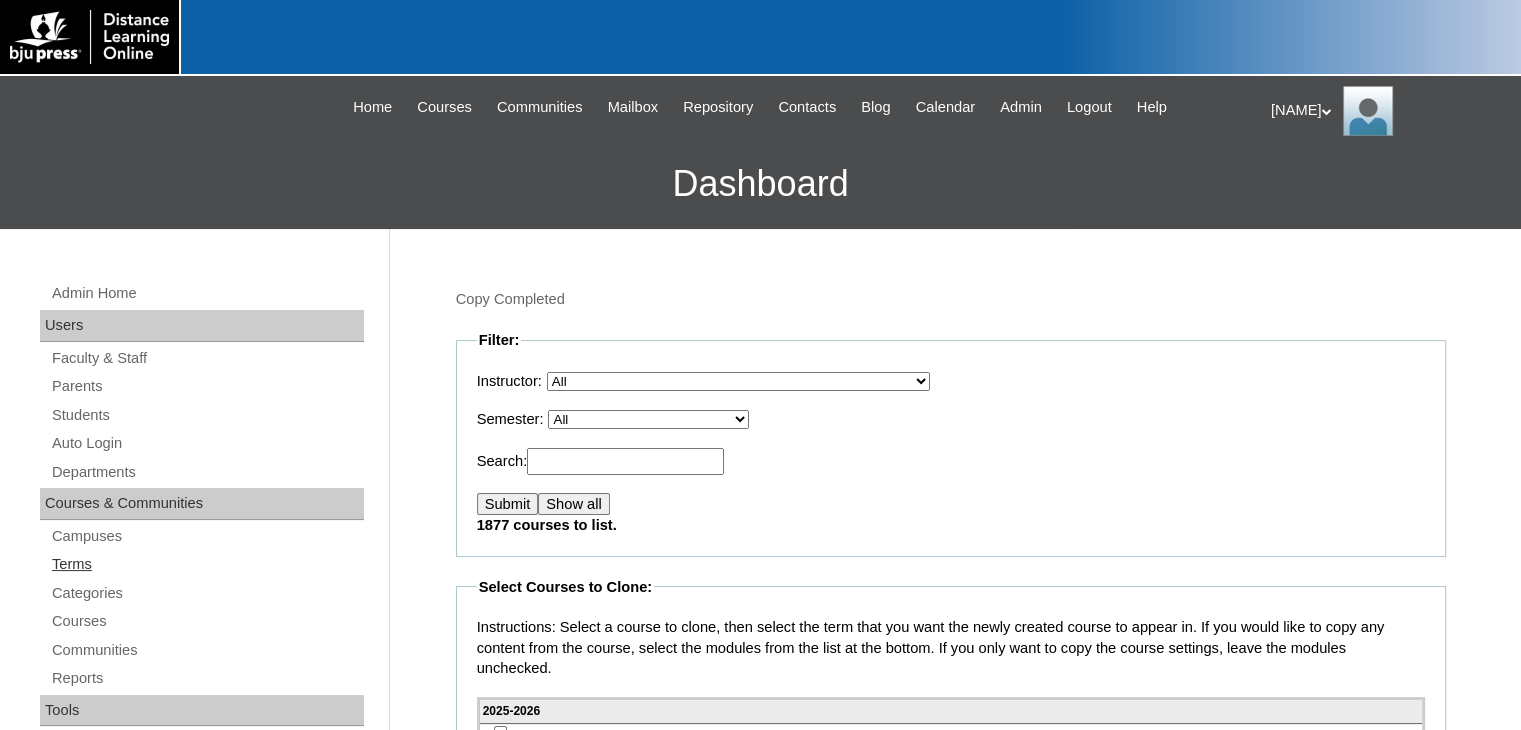 click on "Terms" at bounding box center [207, 564] 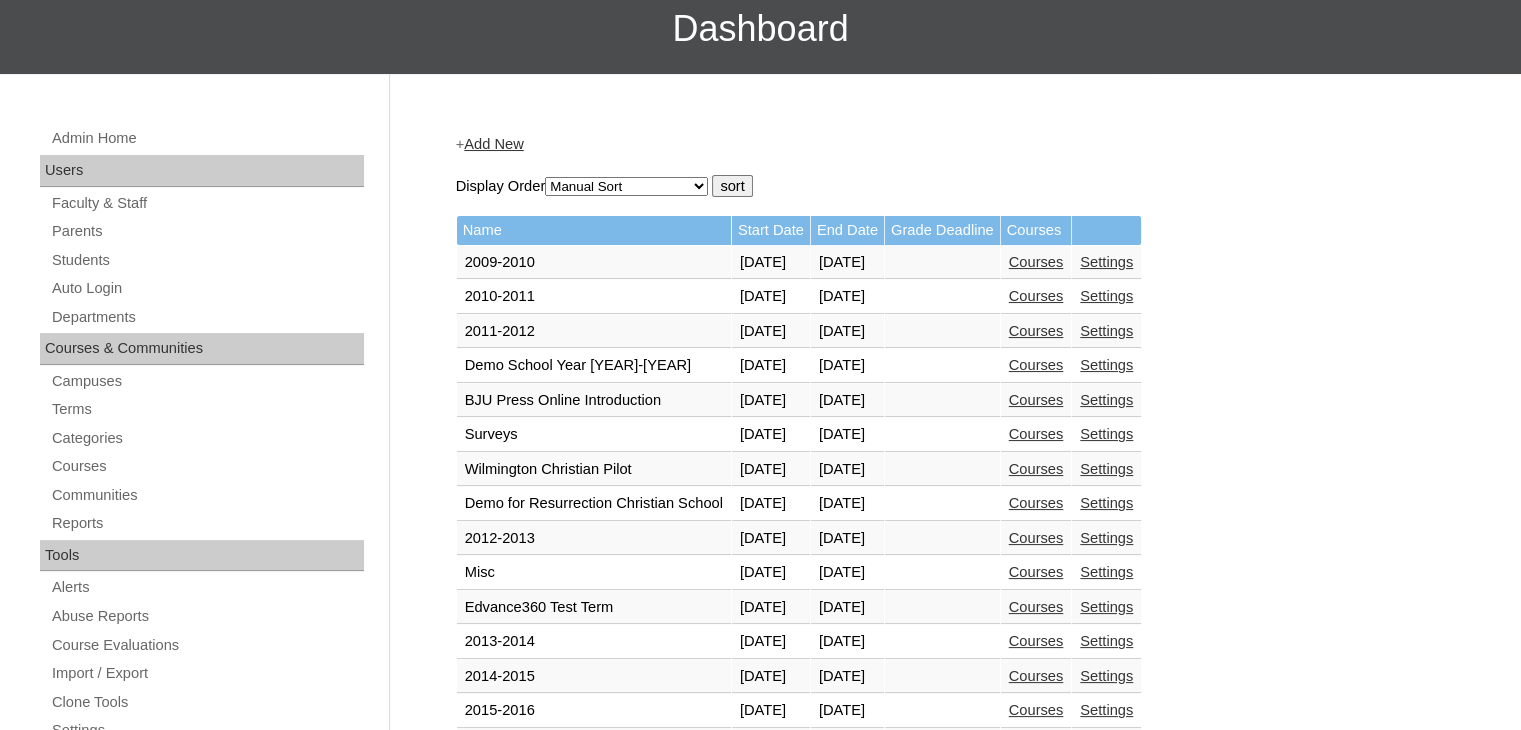 scroll, scrollTop: 200, scrollLeft: 0, axis: vertical 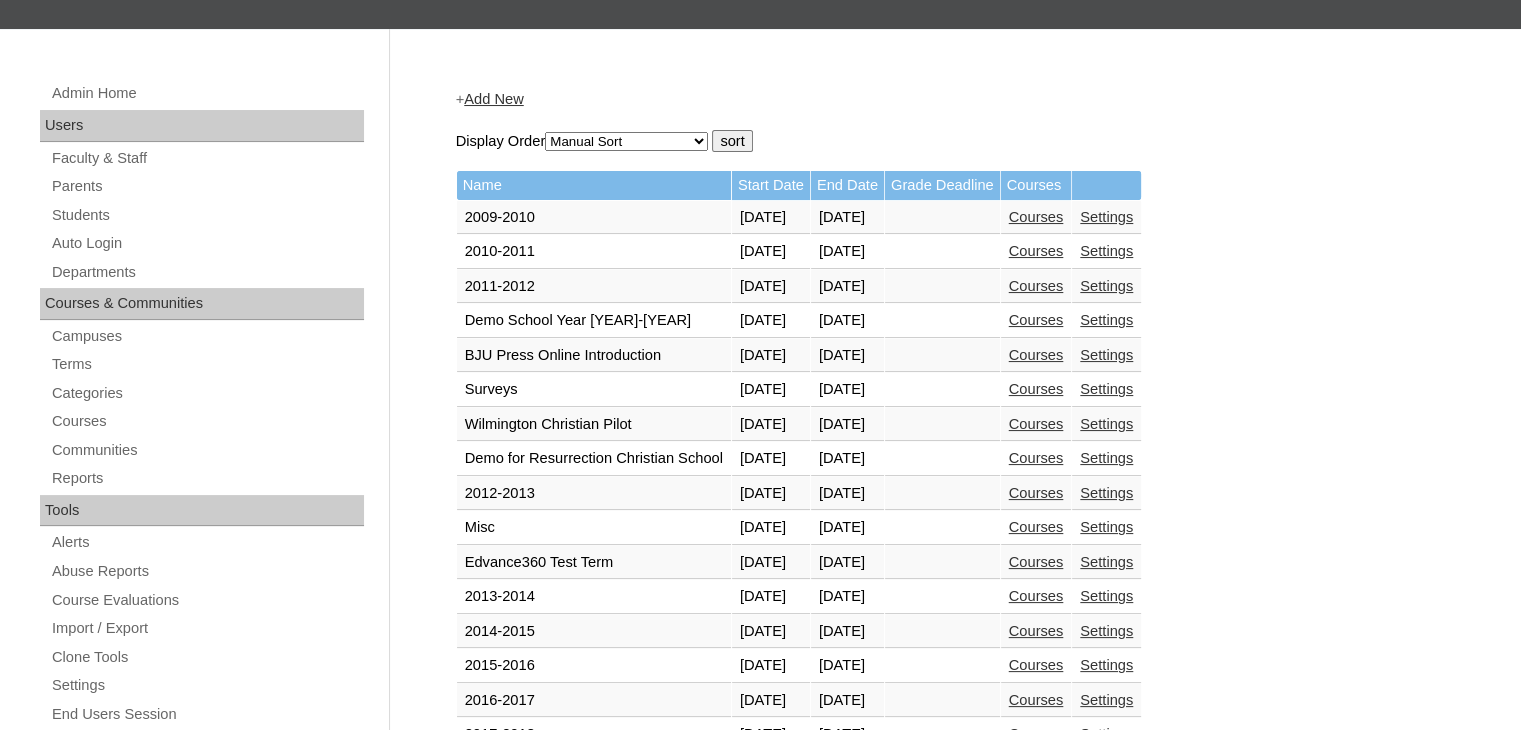 click on "Courses" at bounding box center (1036, 562) 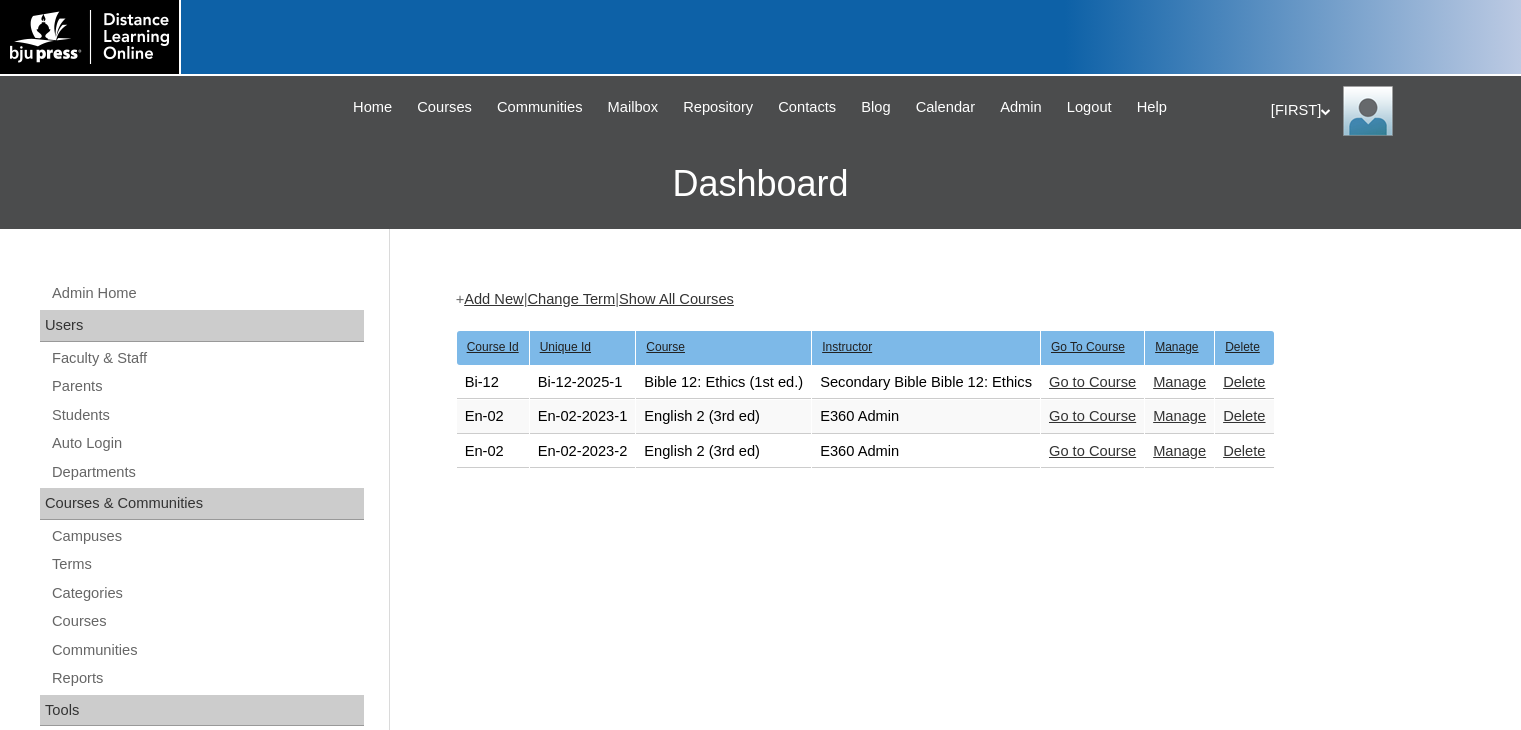 scroll, scrollTop: 0, scrollLeft: 0, axis: both 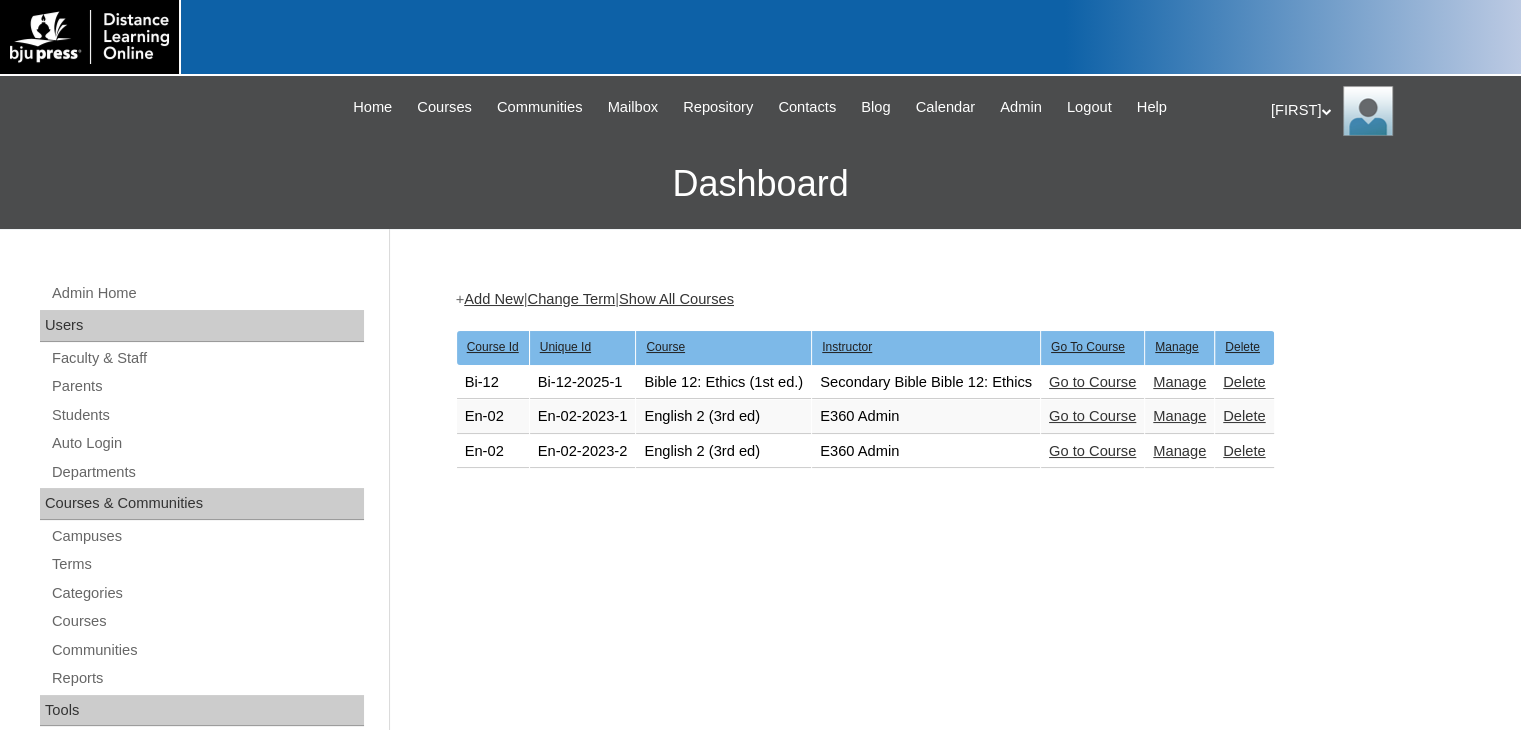click on "Go to Course" at bounding box center [1092, 382] 